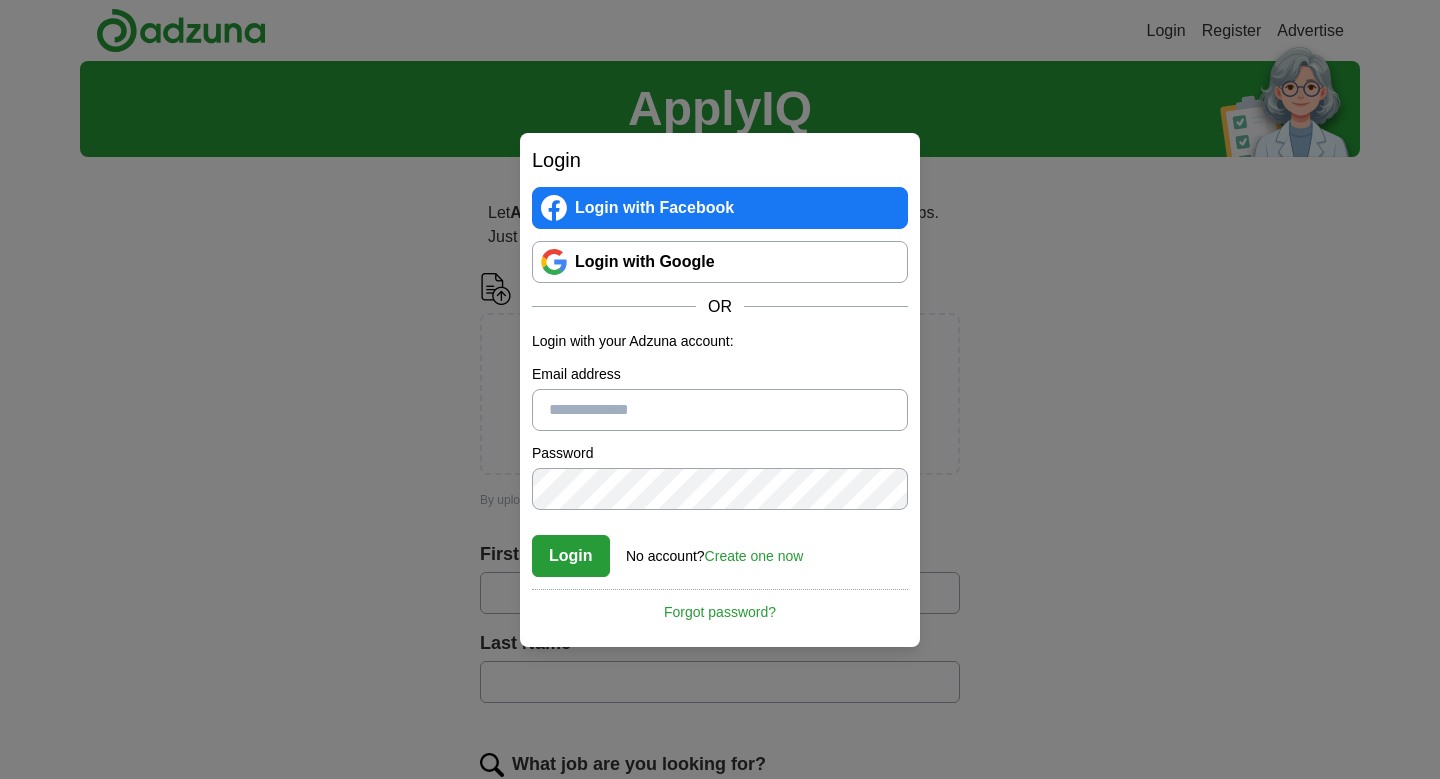 scroll, scrollTop: 0, scrollLeft: 0, axis: both 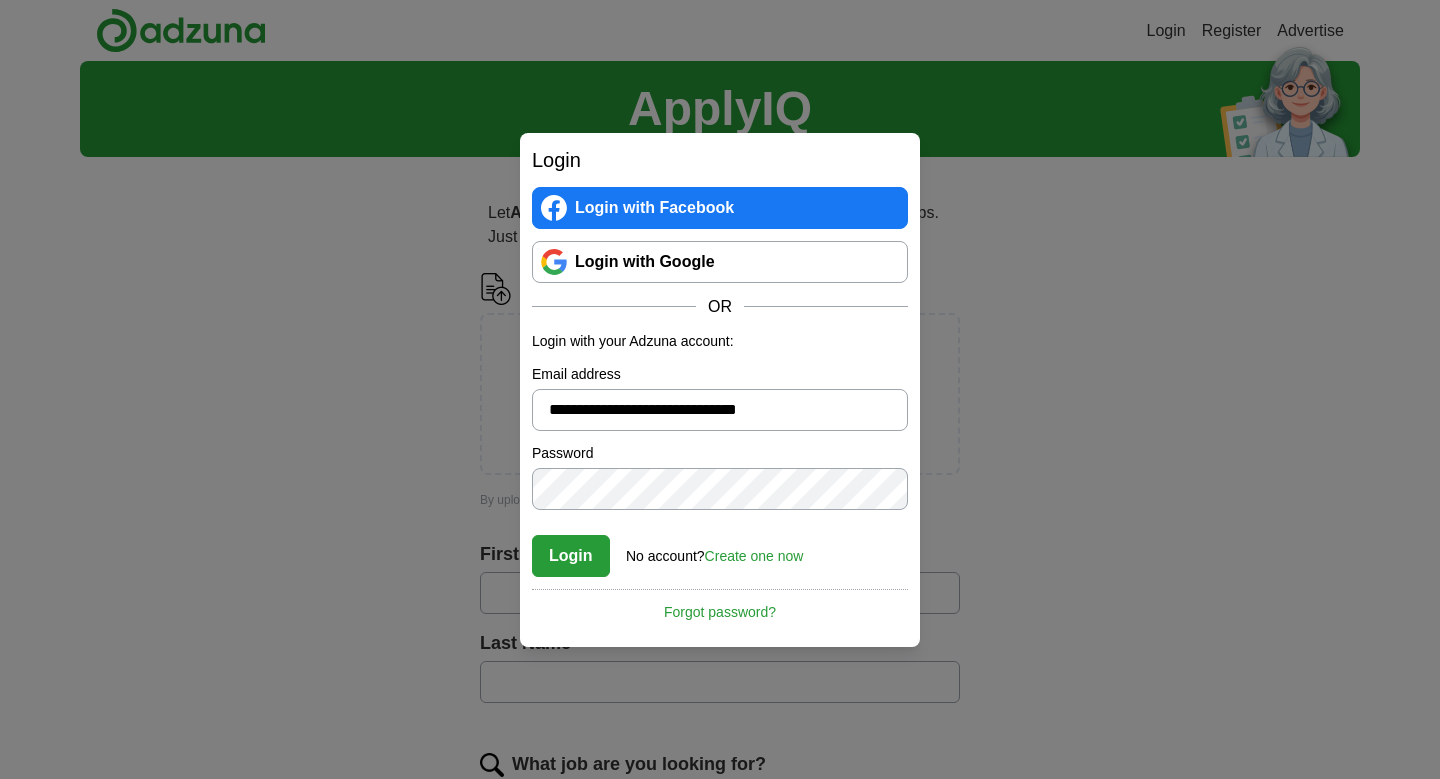 click on "Login
No account?   Create one now
Forgot password?" at bounding box center [720, 549] 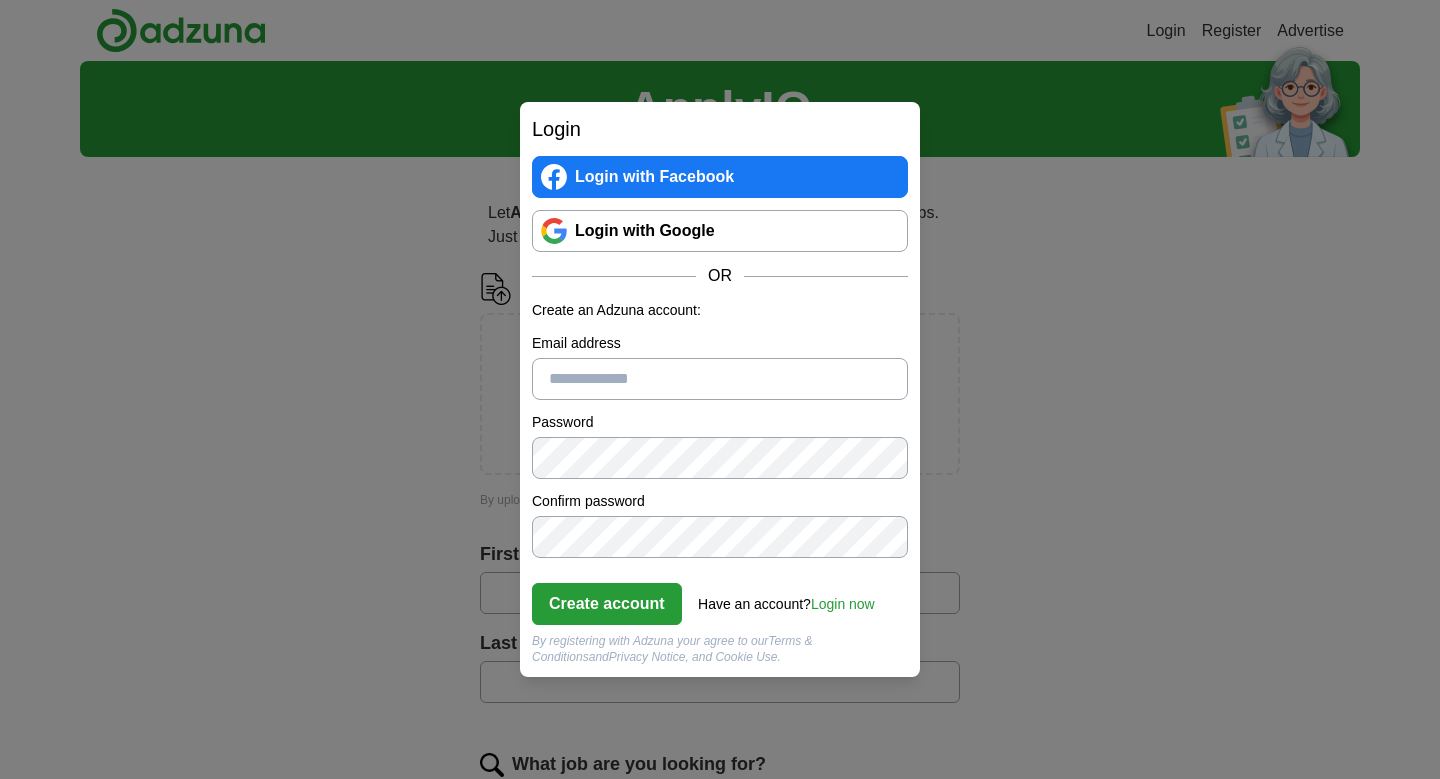 click on "Email address" at bounding box center (720, 379) 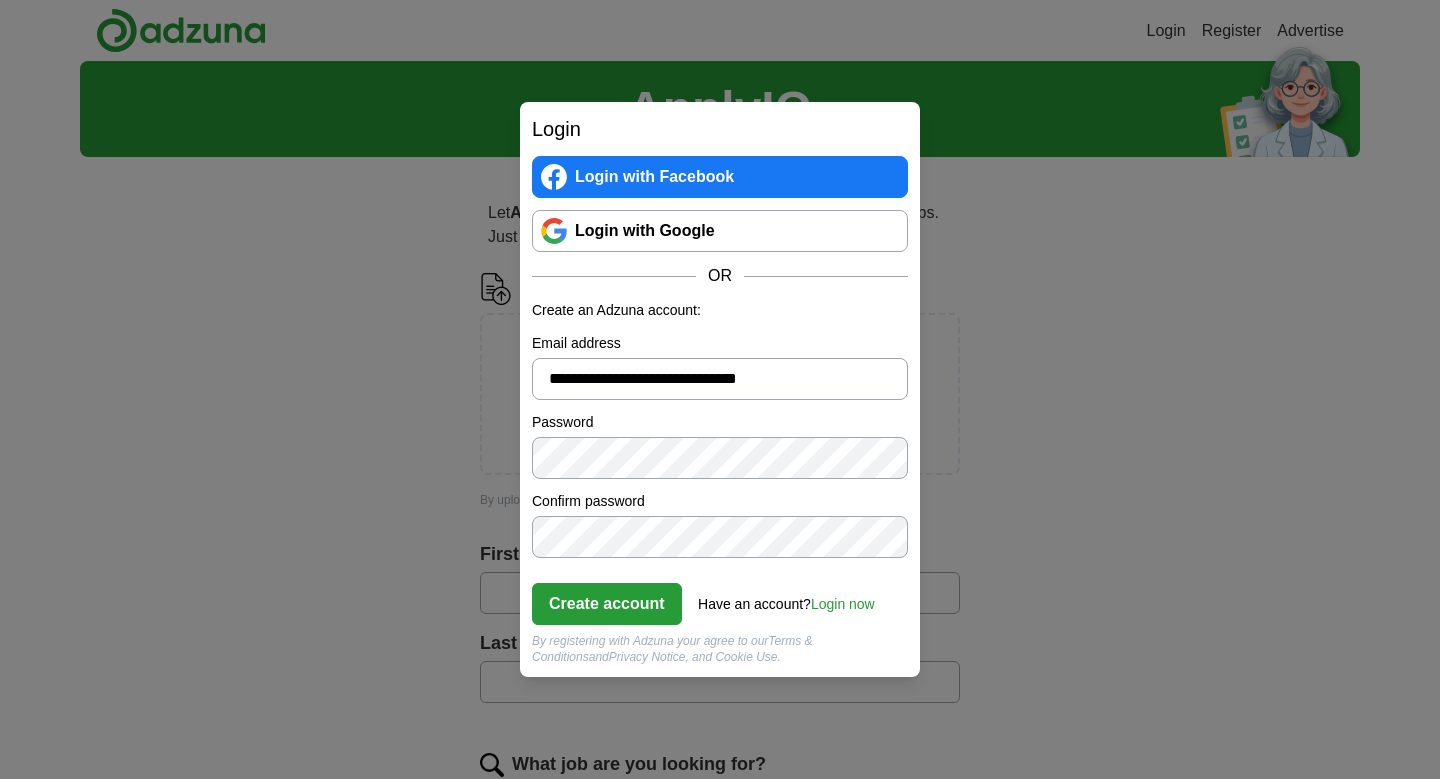 click on "Create account" at bounding box center (607, 604) 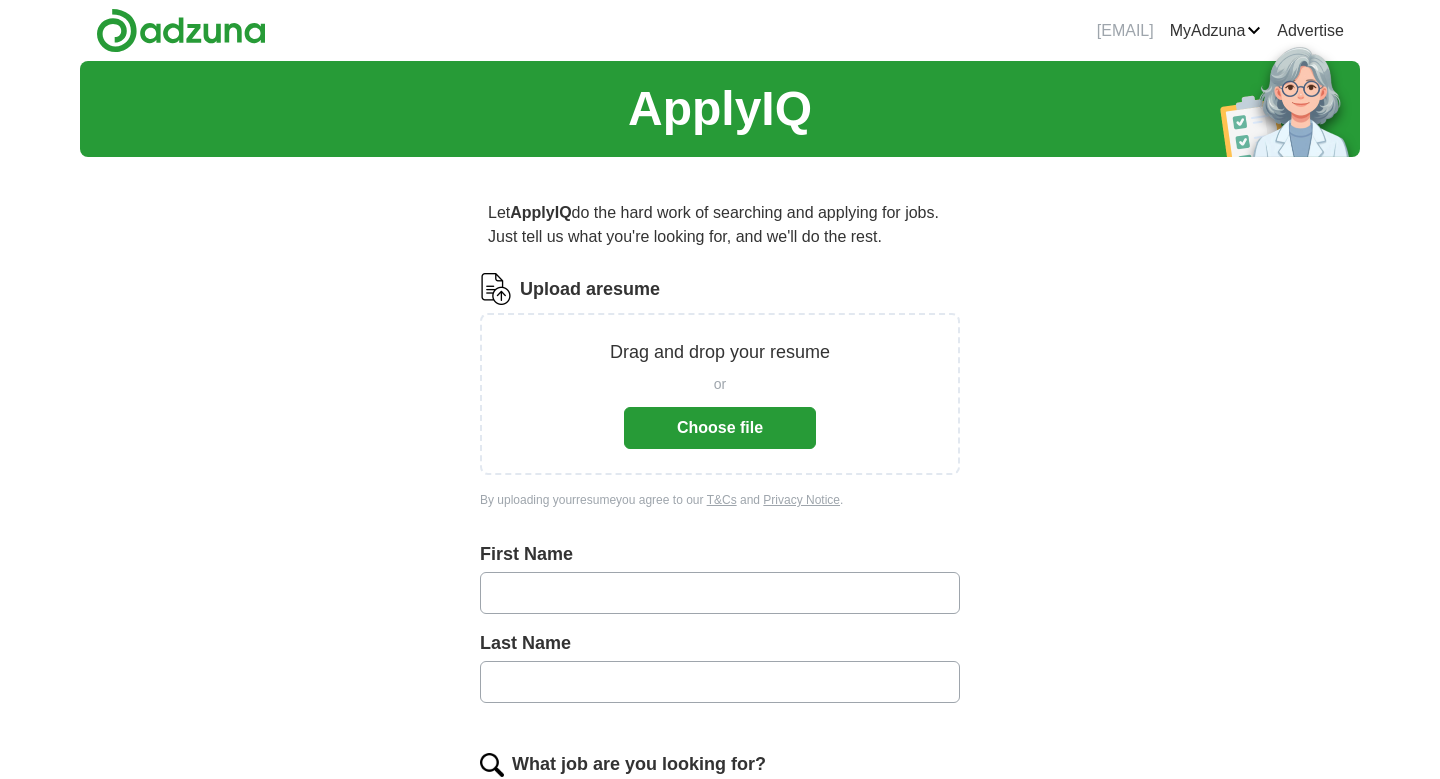 scroll, scrollTop: 0, scrollLeft: 0, axis: both 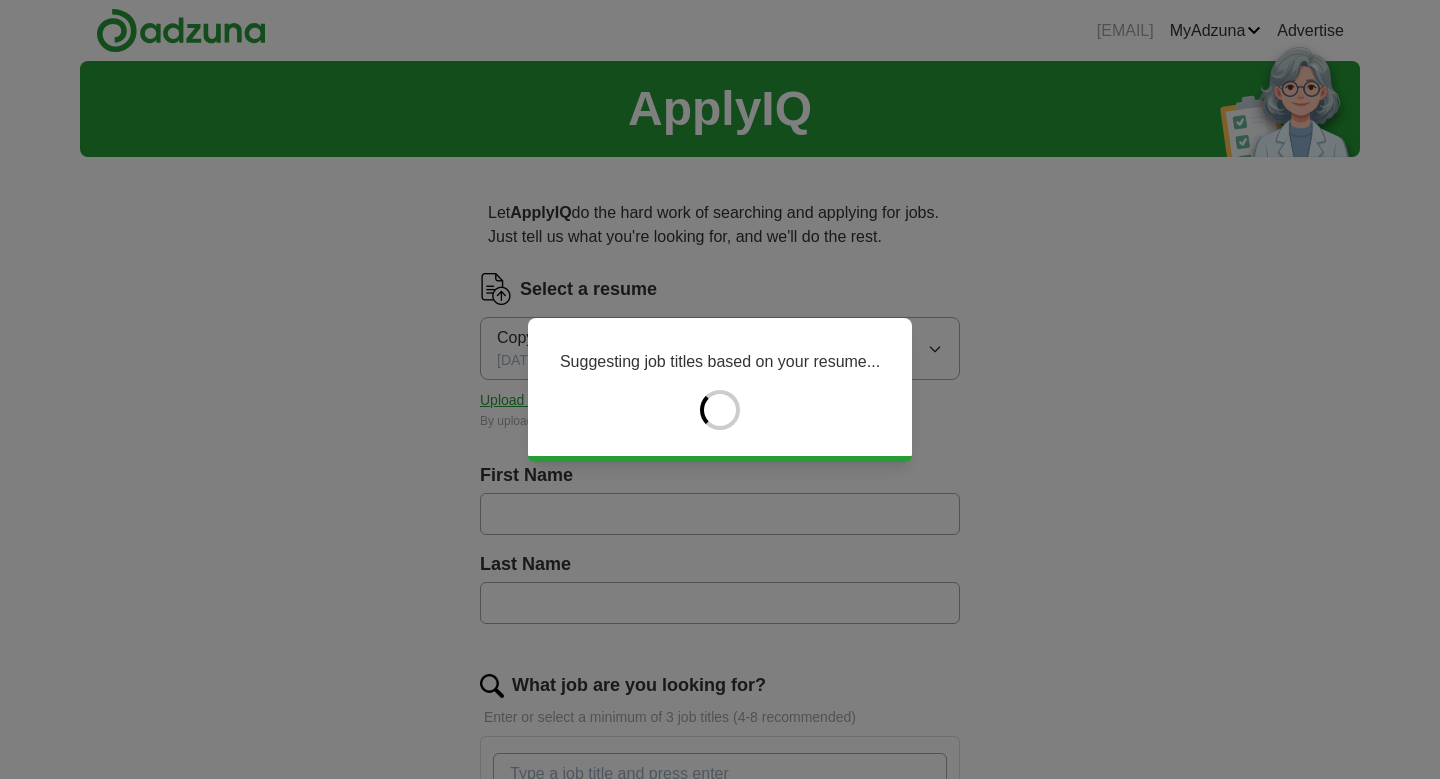 type on "*******" 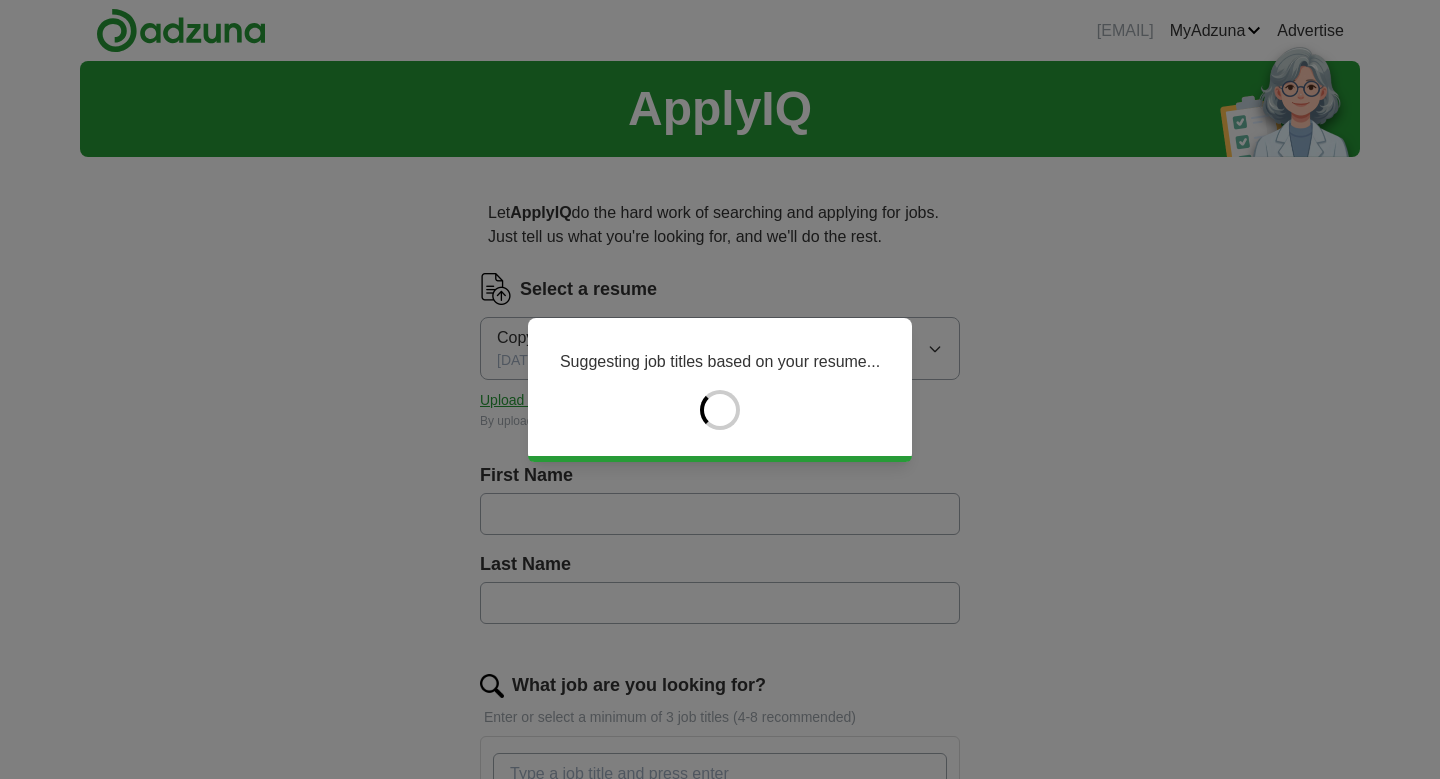 type on "******" 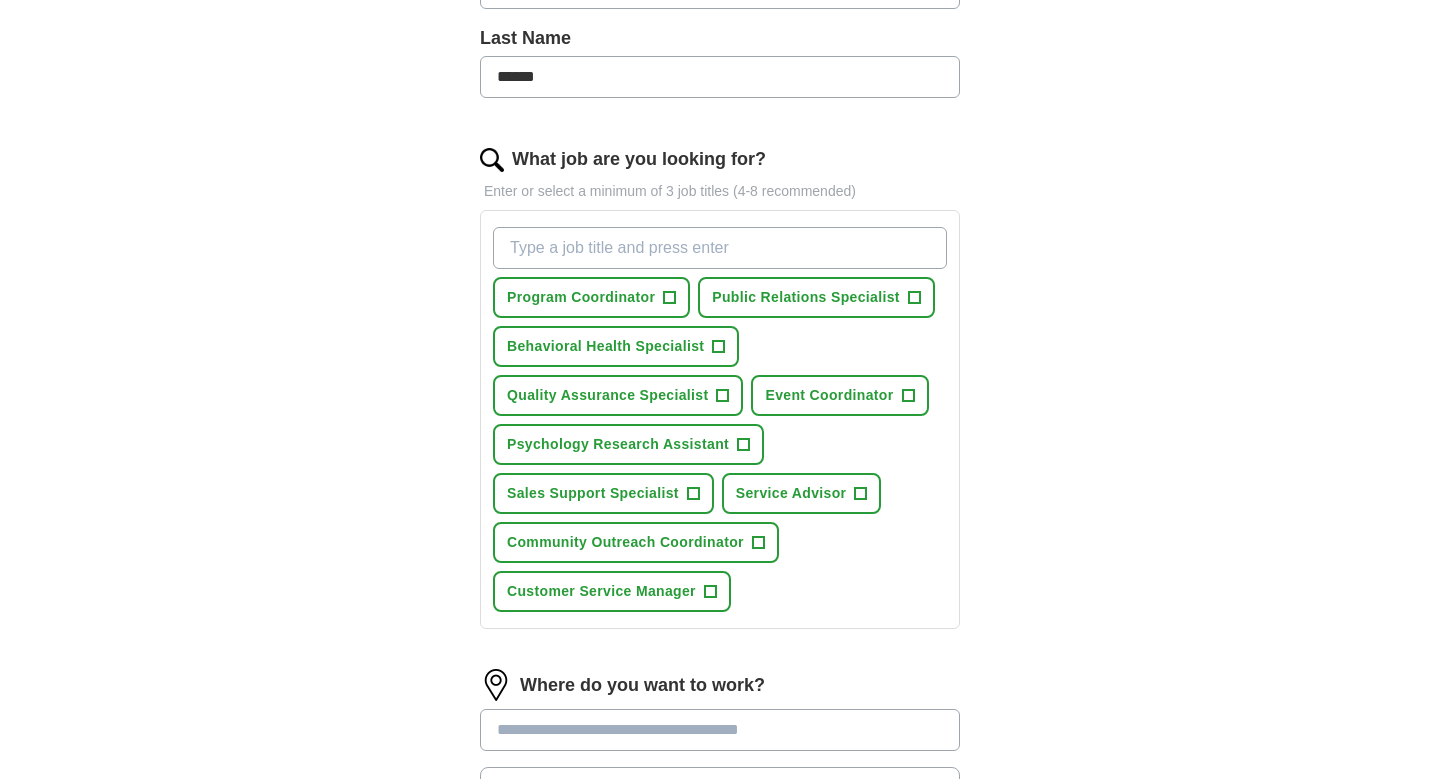 scroll, scrollTop: 637, scrollLeft: 0, axis: vertical 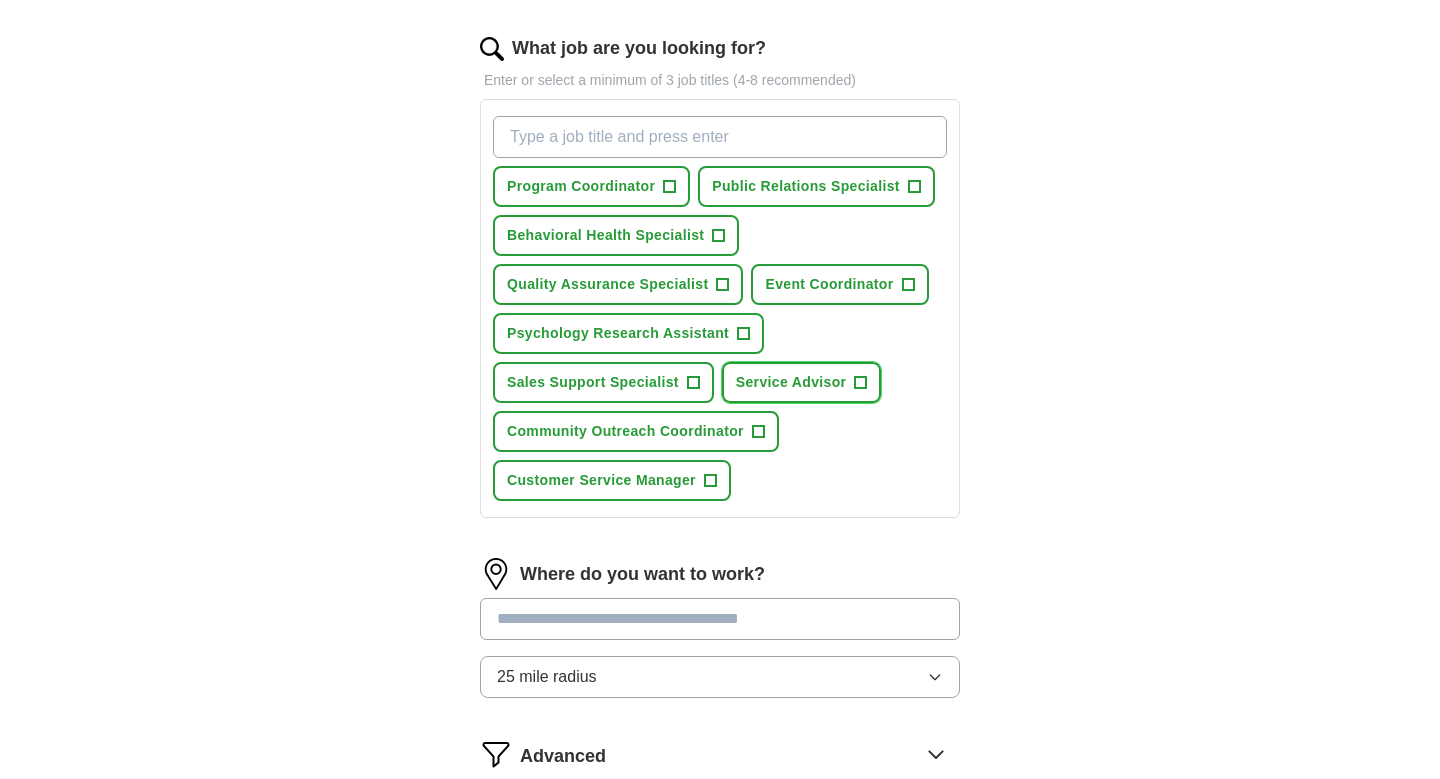 click on "Service Advisor" at bounding box center (791, 382) 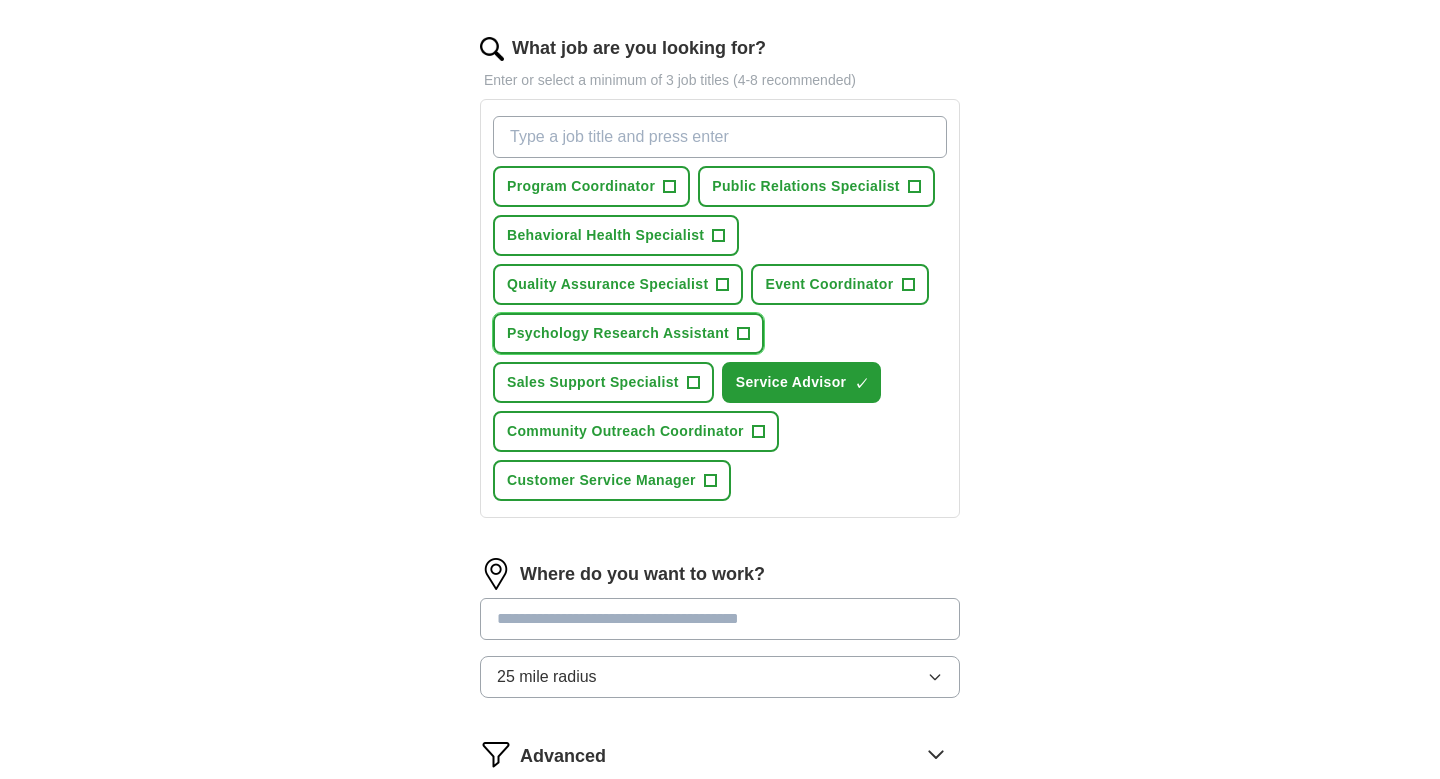 click on "Psychology Research Assistant" at bounding box center (618, 333) 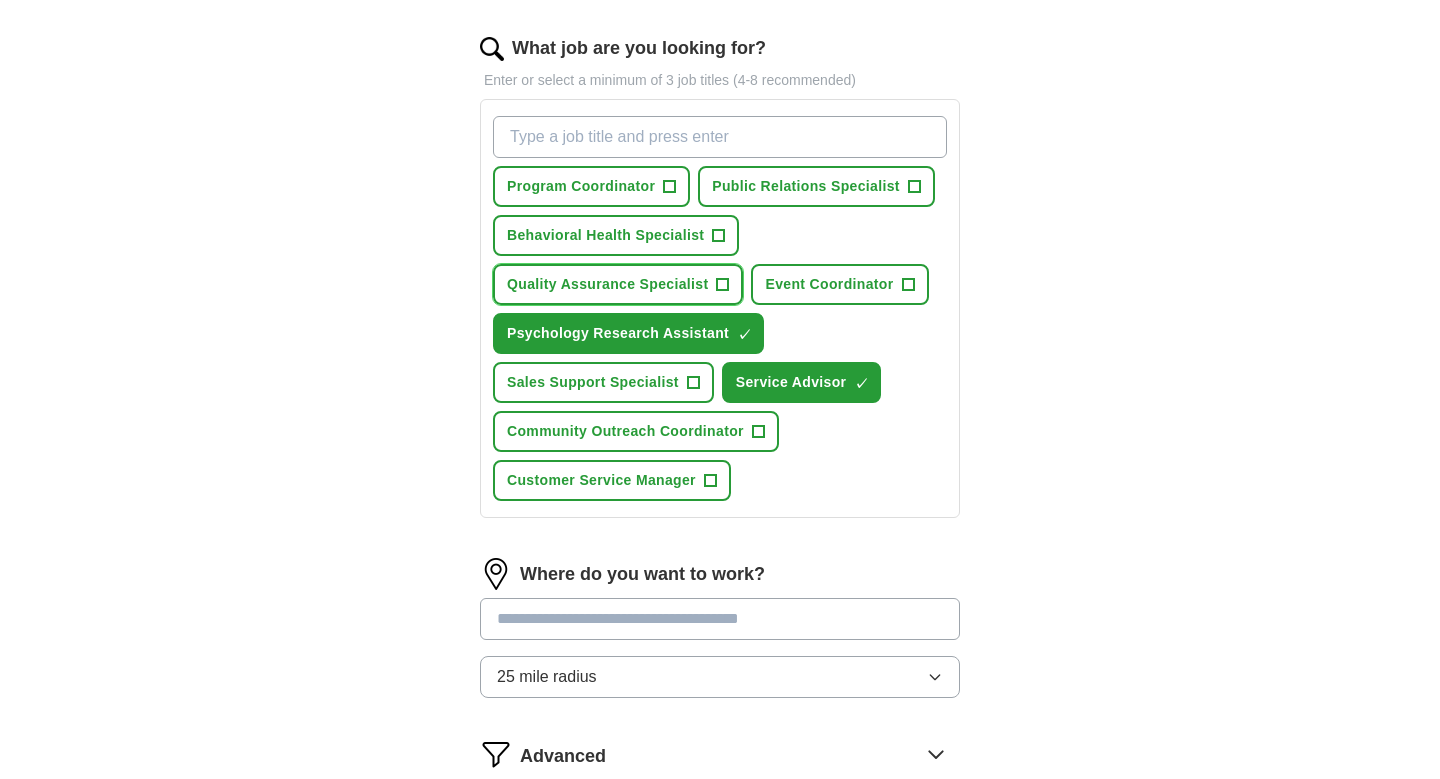 click on "Quality Assurance Specialist" at bounding box center (607, 284) 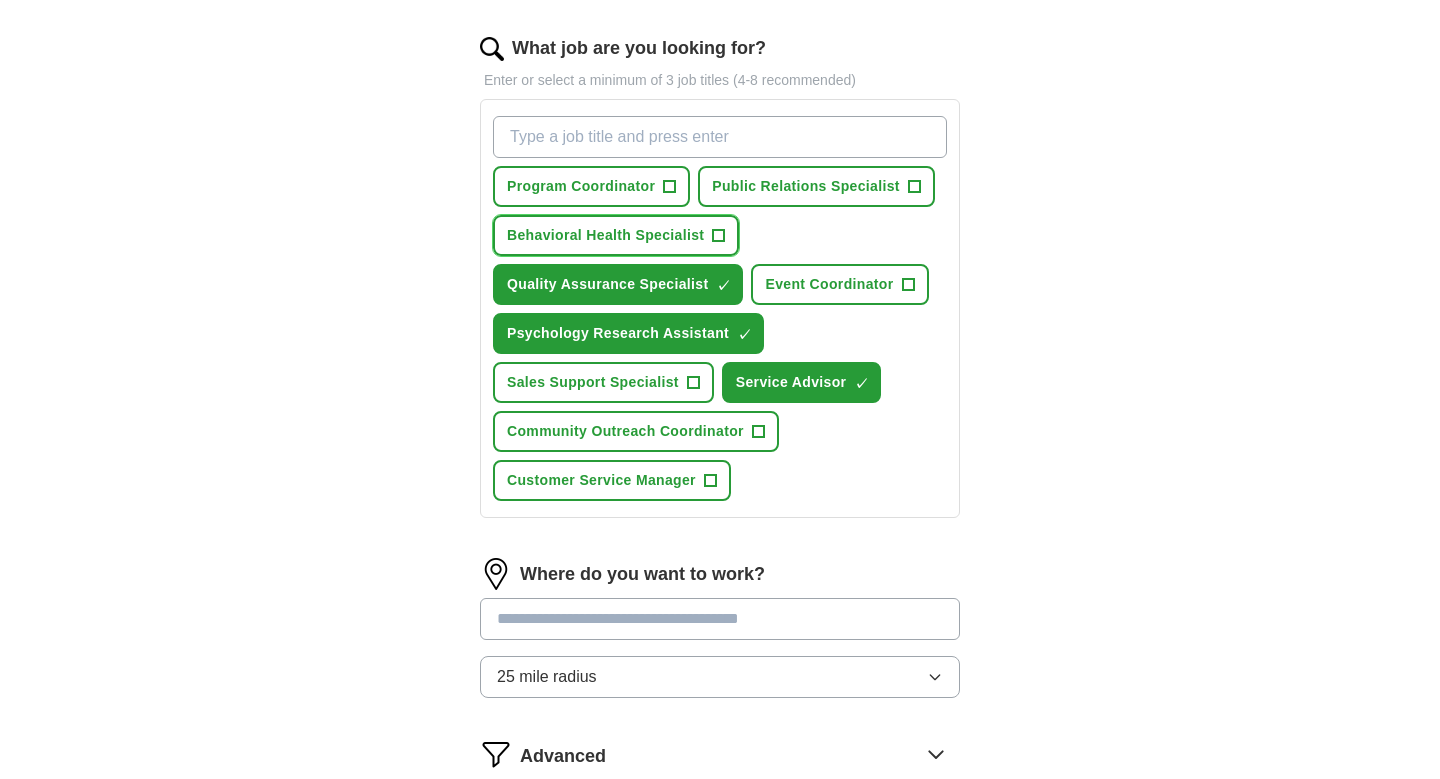 click on "Behavioral Health Specialist" at bounding box center (605, 235) 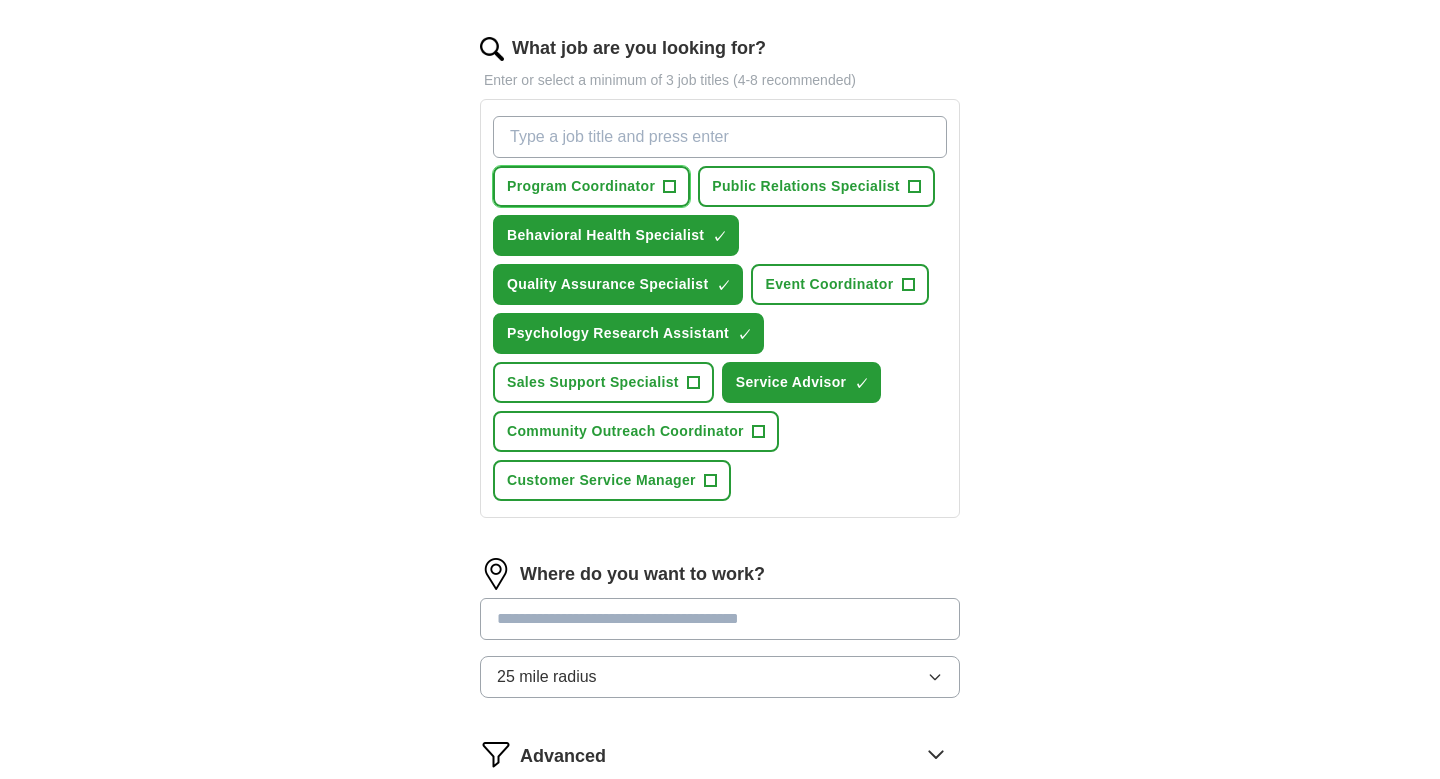 click on "Program Coordinator" at bounding box center [581, 186] 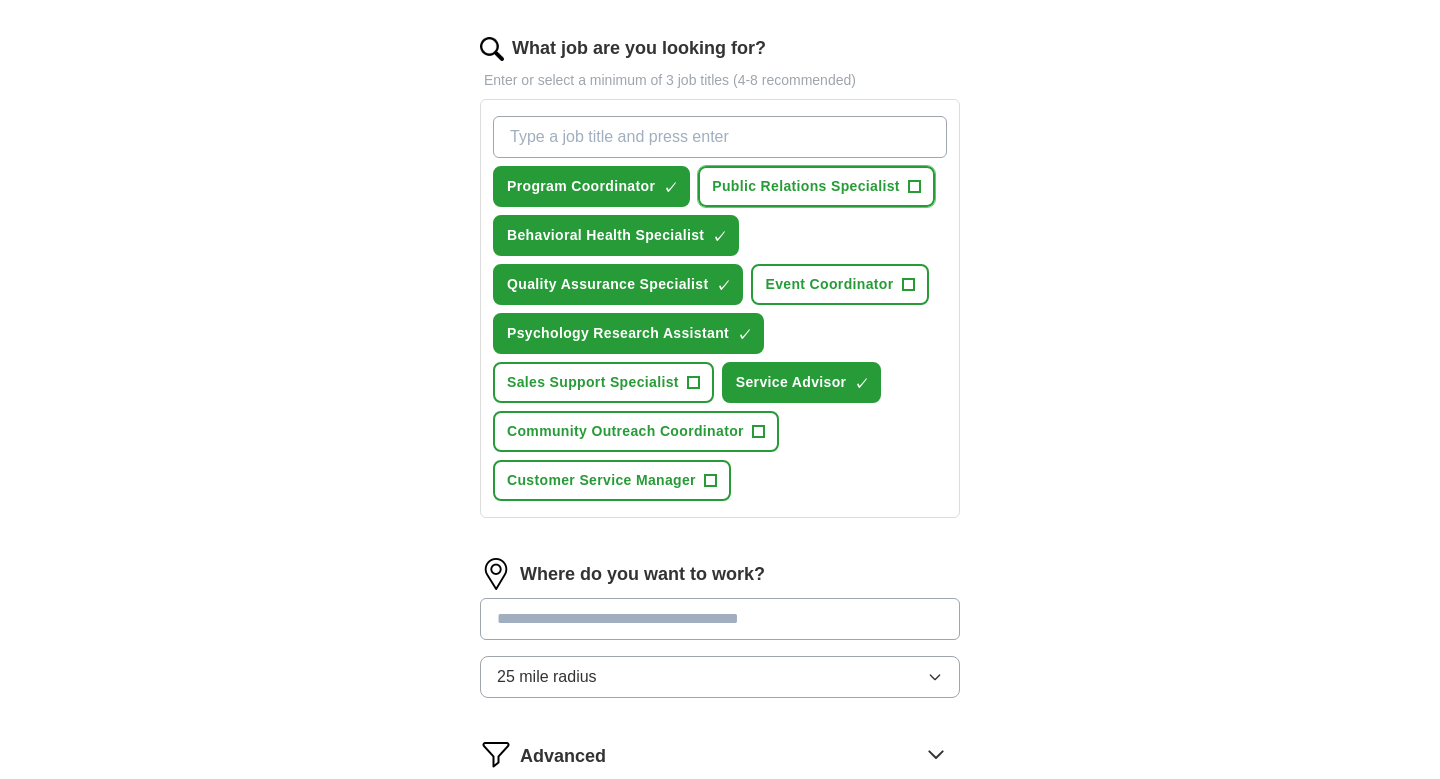 click on "Public Relations Specialist +" at bounding box center [816, 186] 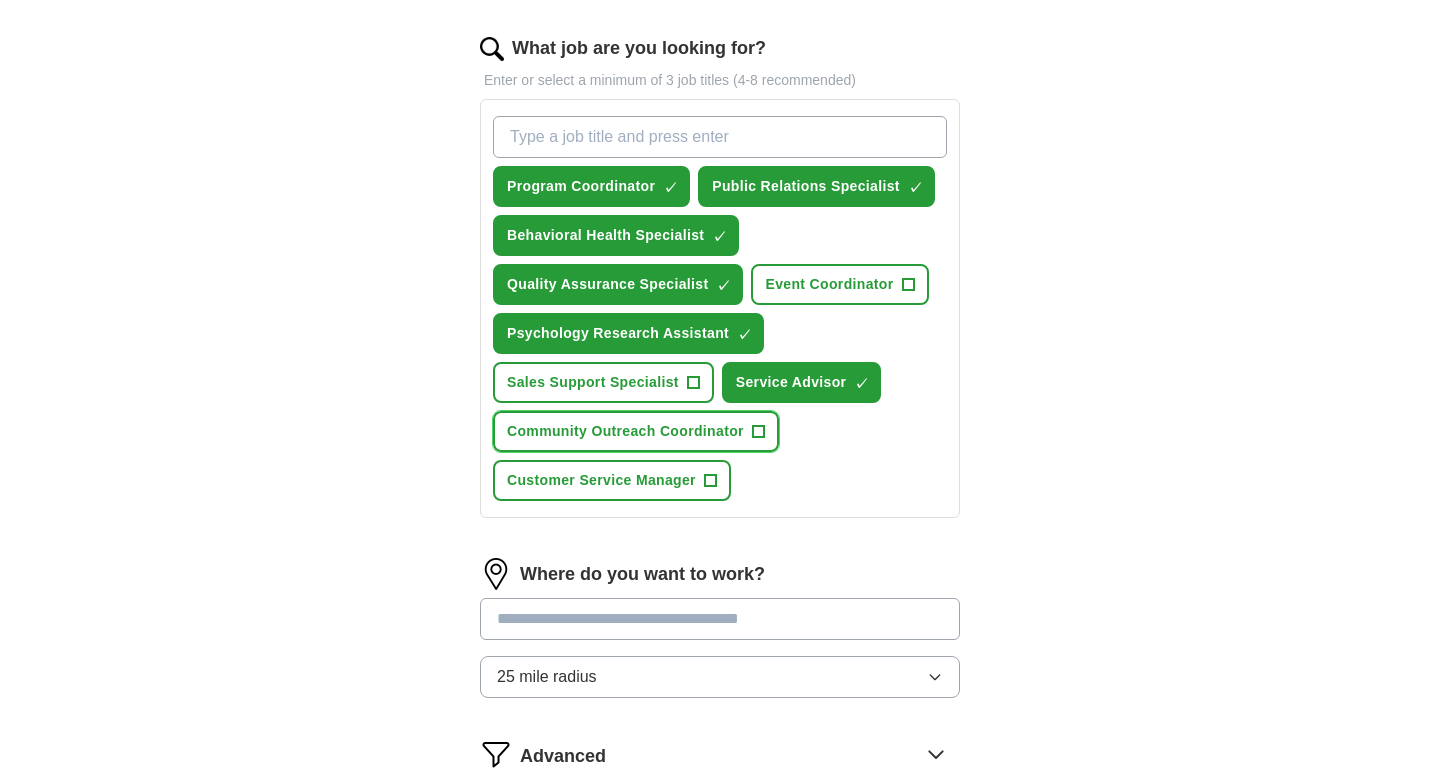 click on "Community Outreach Coordinator" at bounding box center (625, 431) 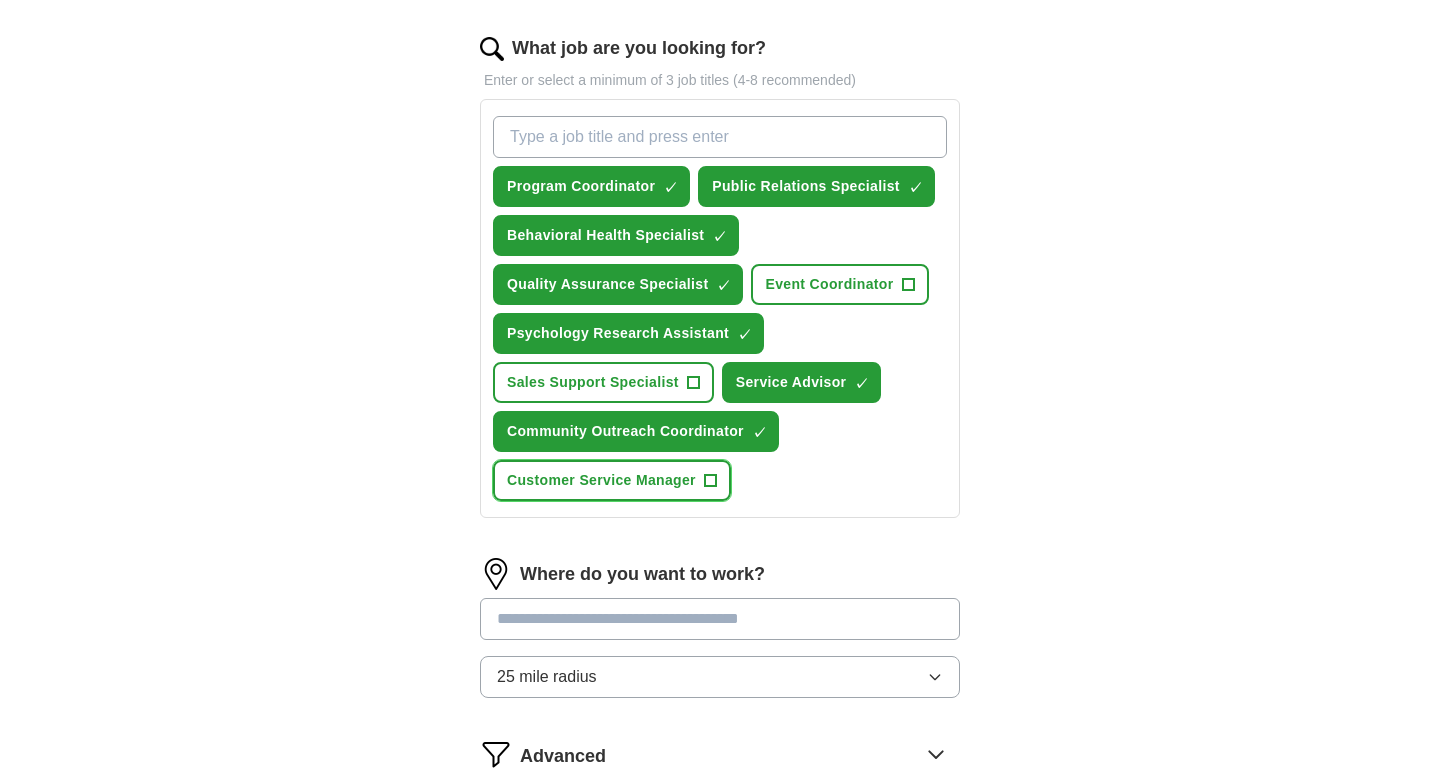 click on "Customer Service Manager" at bounding box center [601, 480] 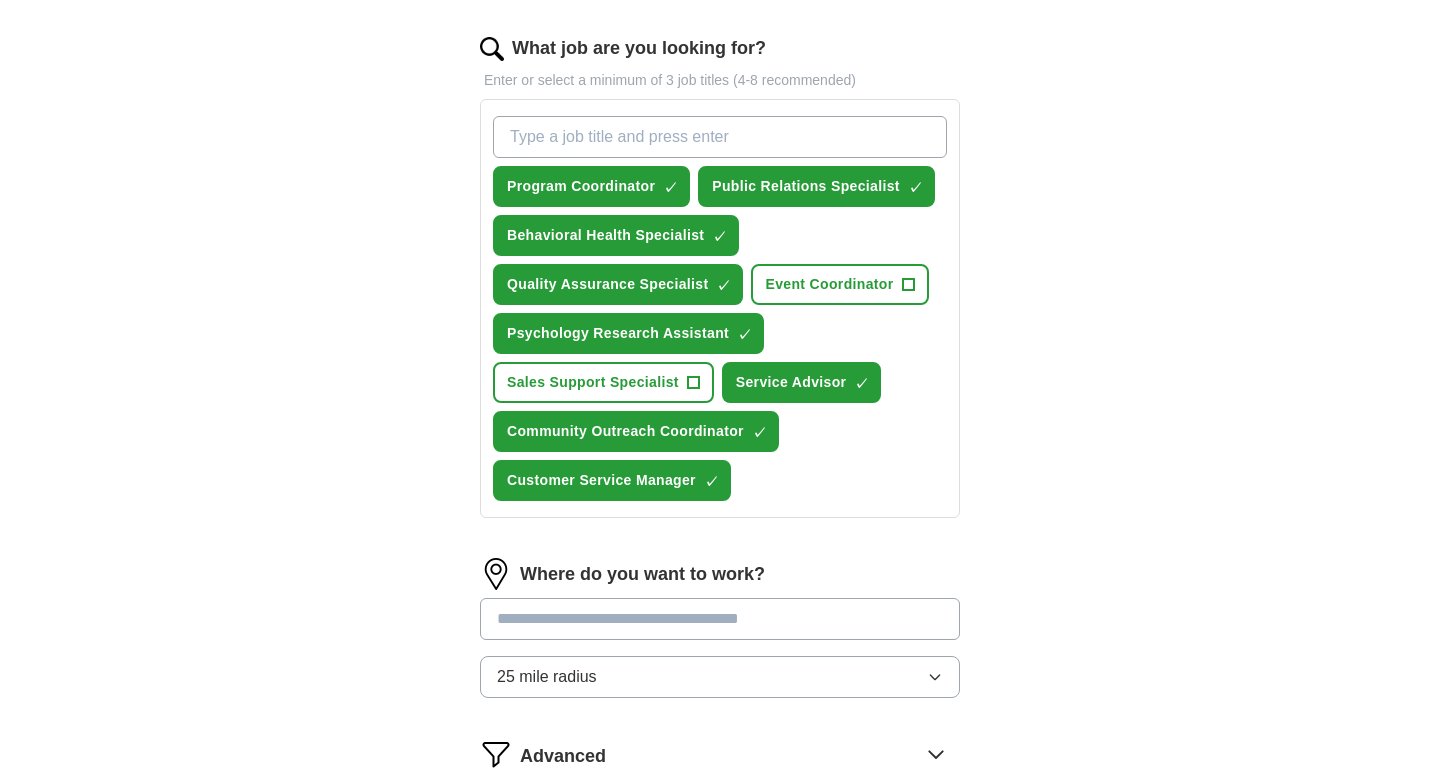click at bounding box center (720, 619) 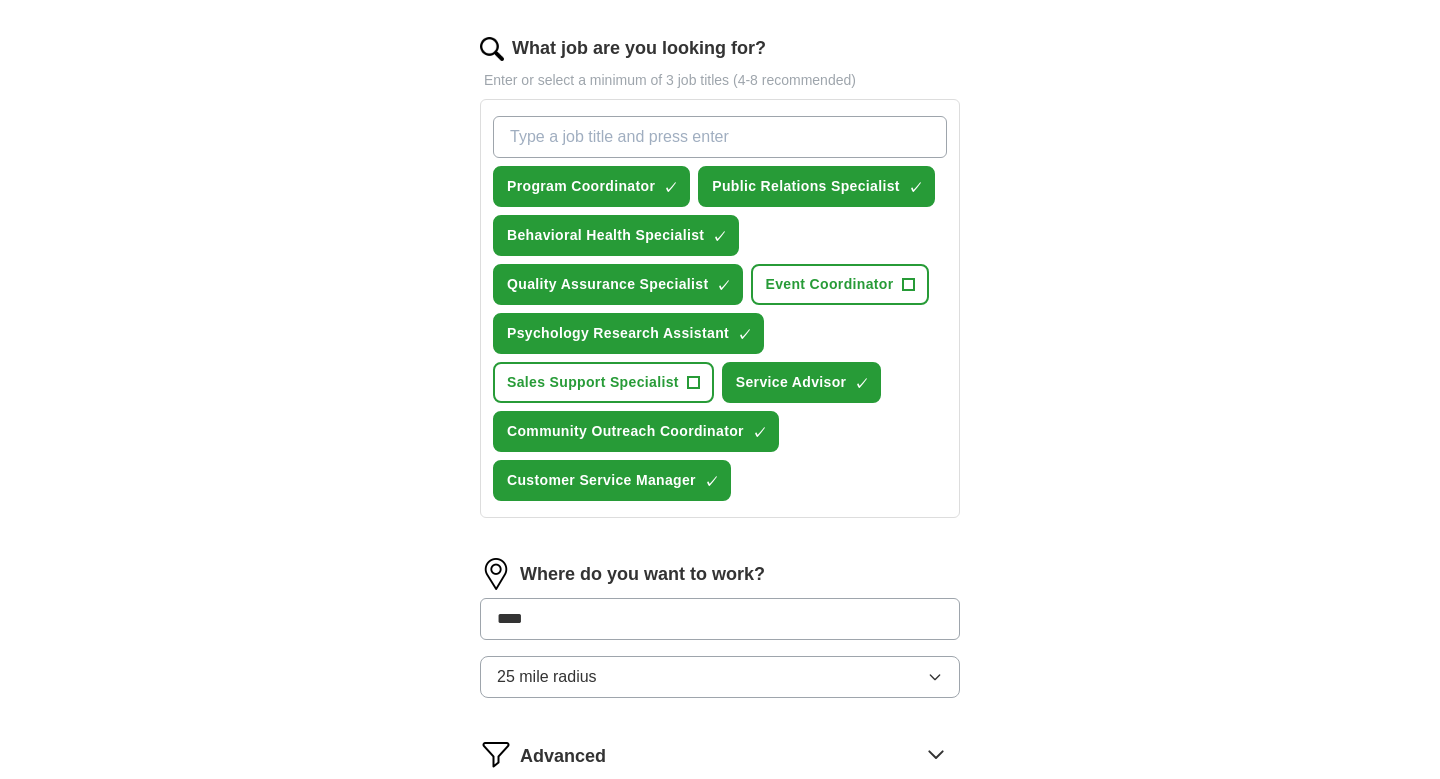 type on "*****" 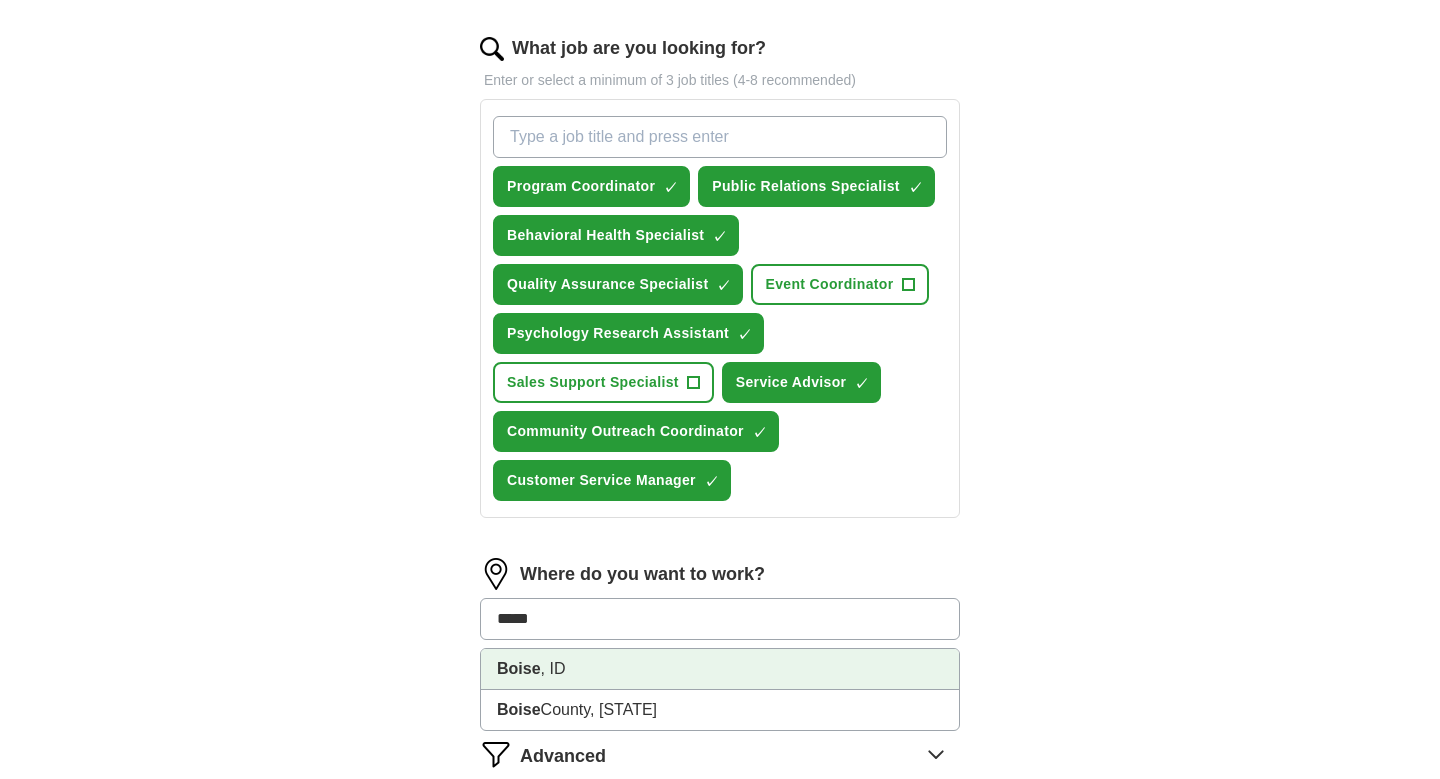 click on "[CITY] , [STATE]" at bounding box center [720, 669] 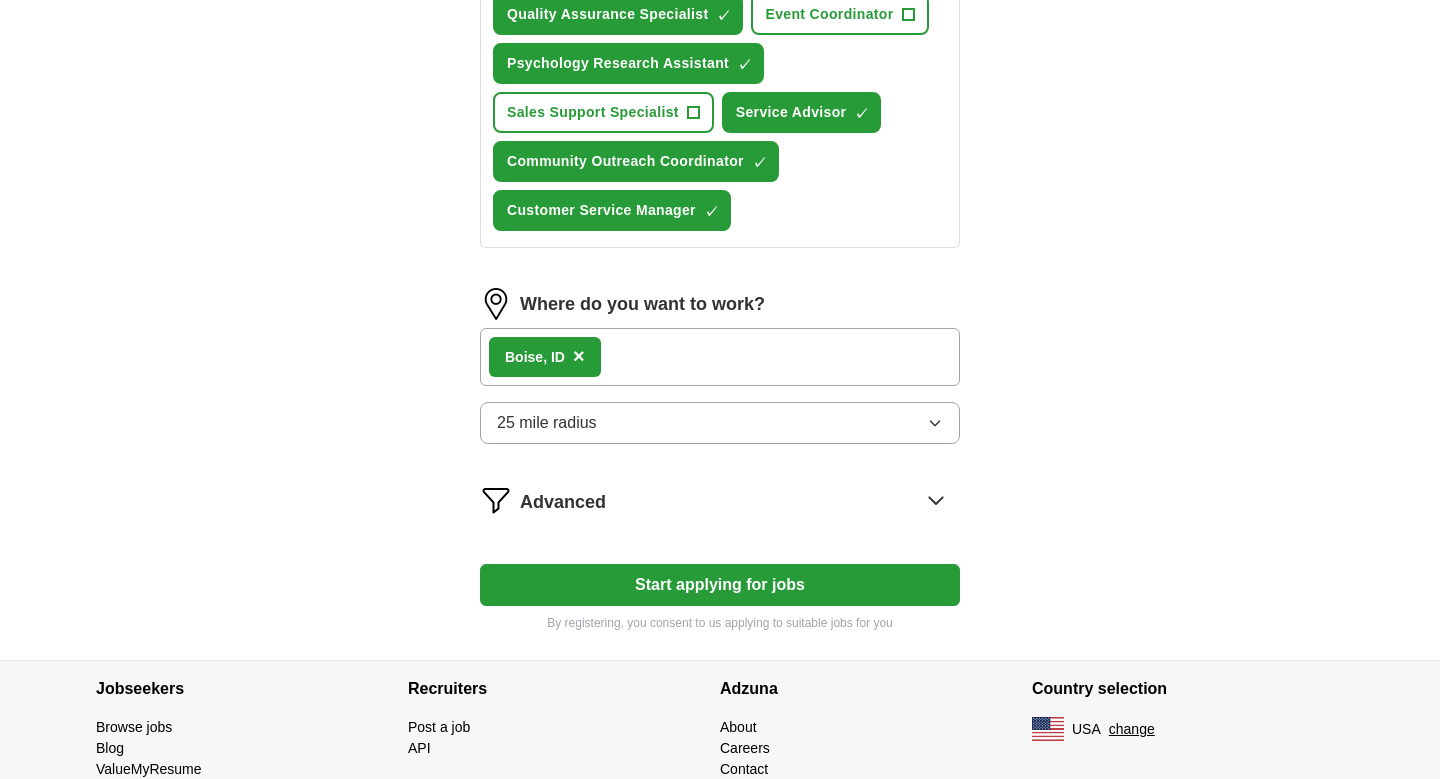 scroll, scrollTop: 922, scrollLeft: 0, axis: vertical 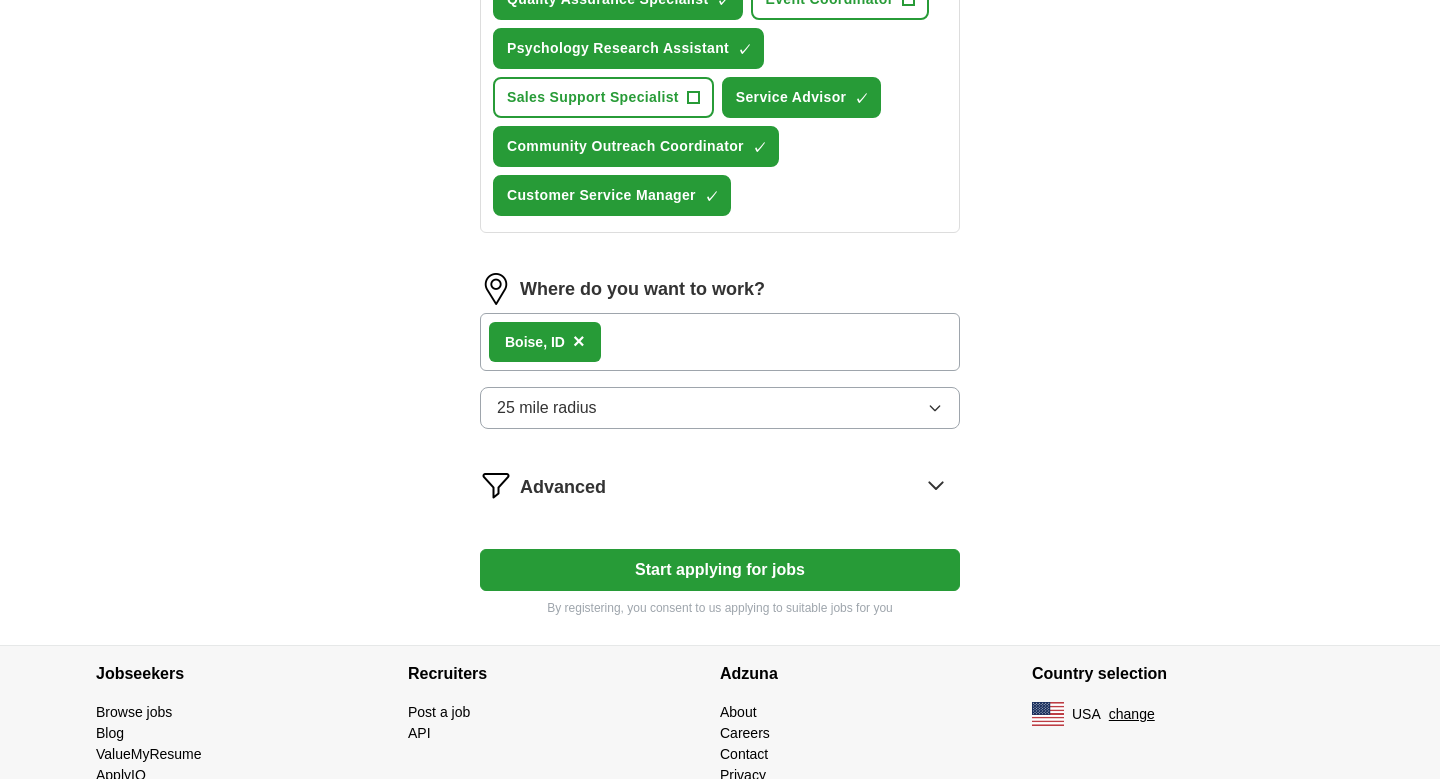 click on "Start applying for jobs" at bounding box center (720, 570) 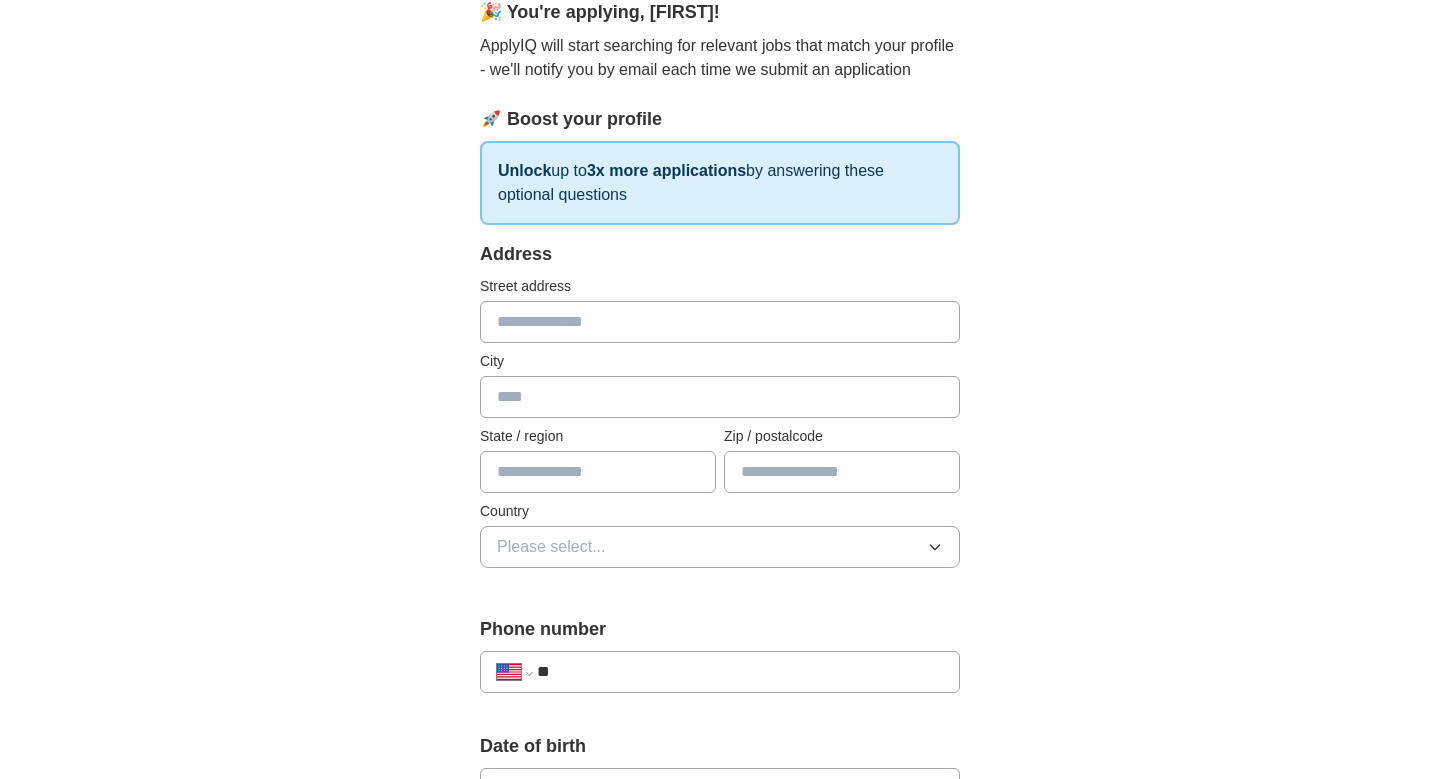 scroll, scrollTop: 176, scrollLeft: 0, axis: vertical 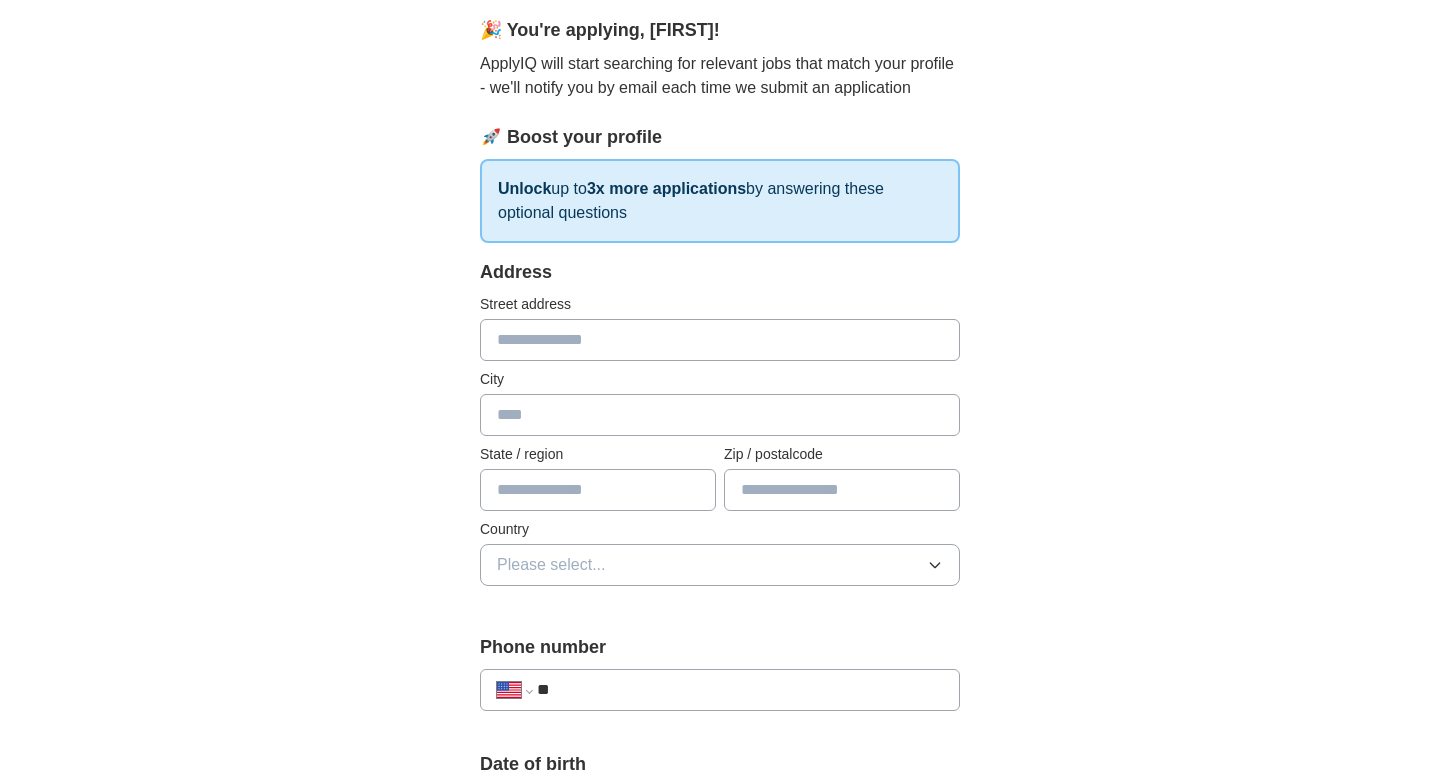 click at bounding box center [720, 340] 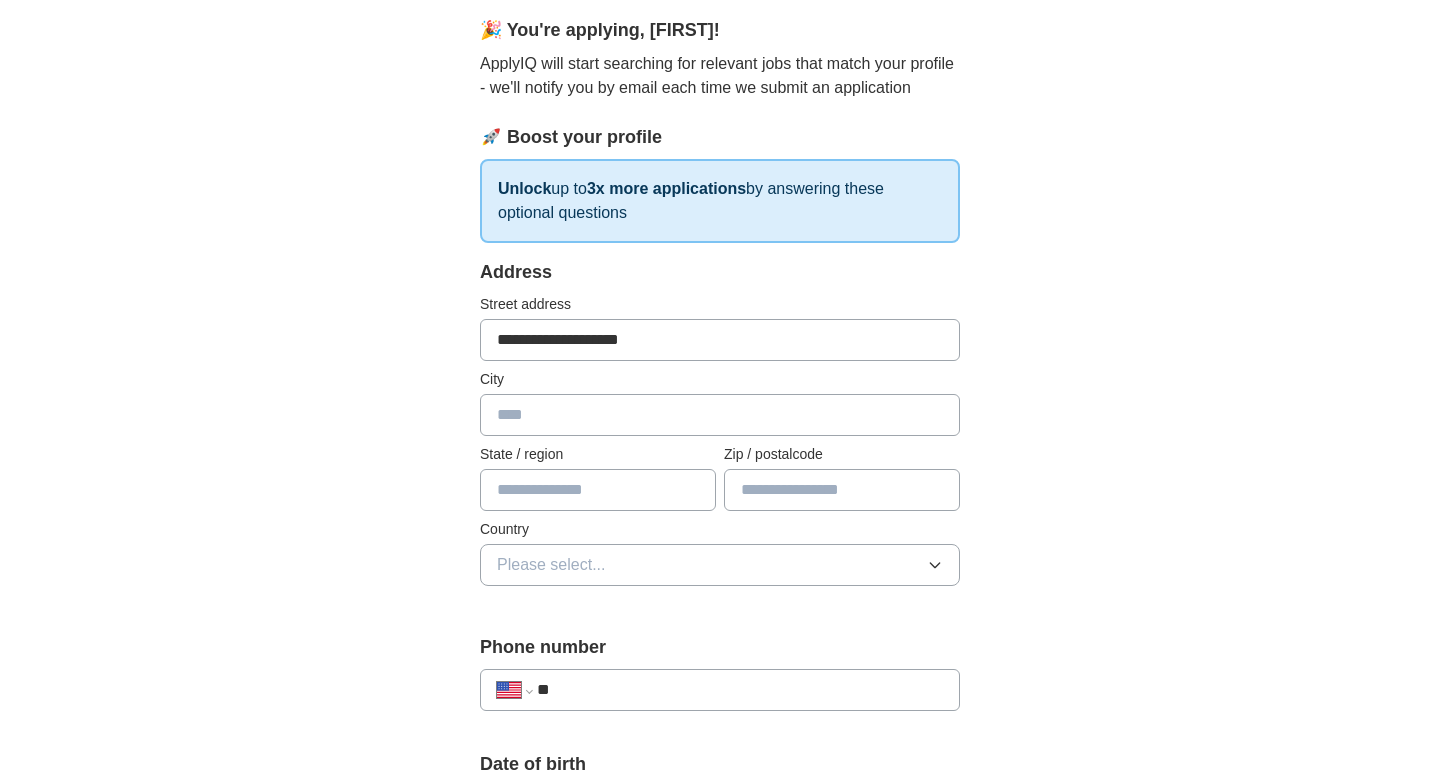 type on "*****" 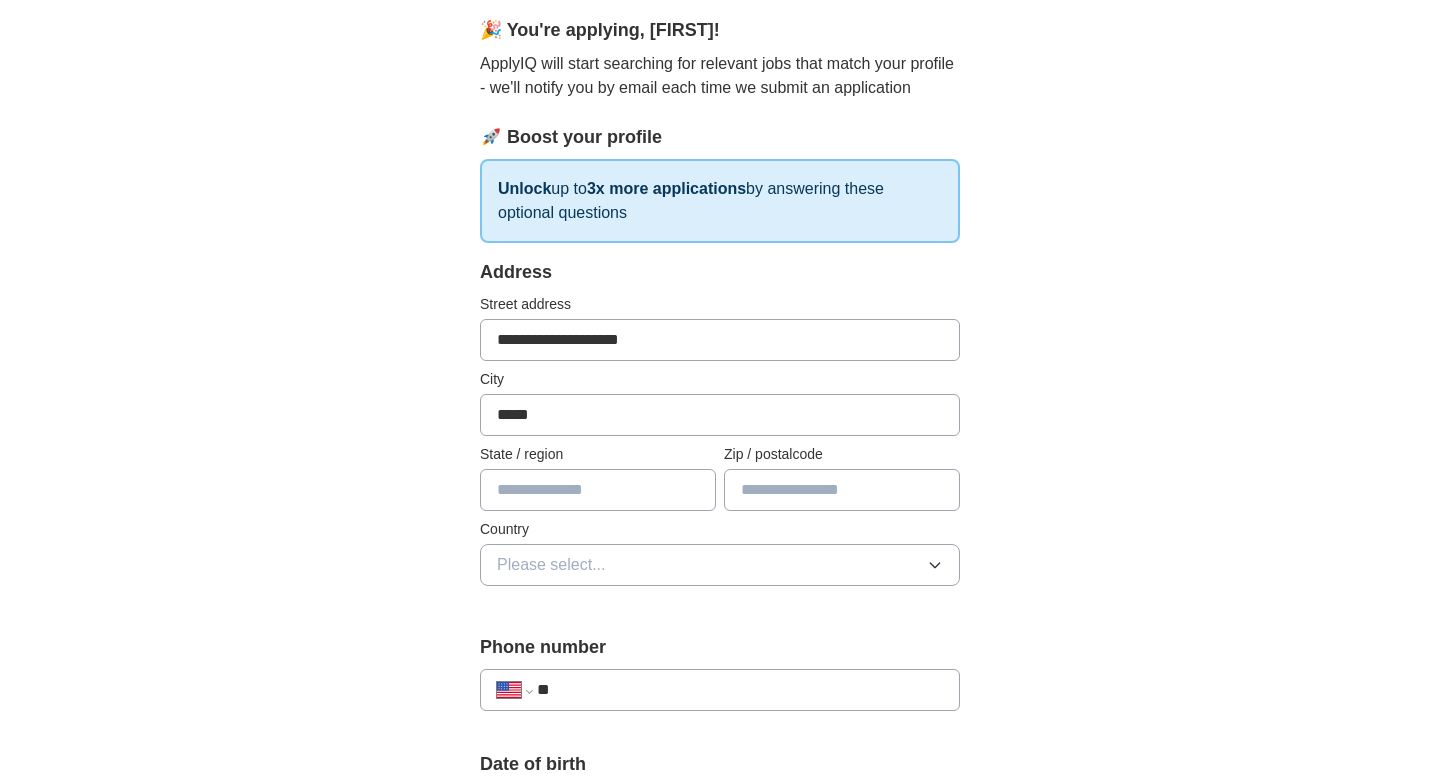 type on "**" 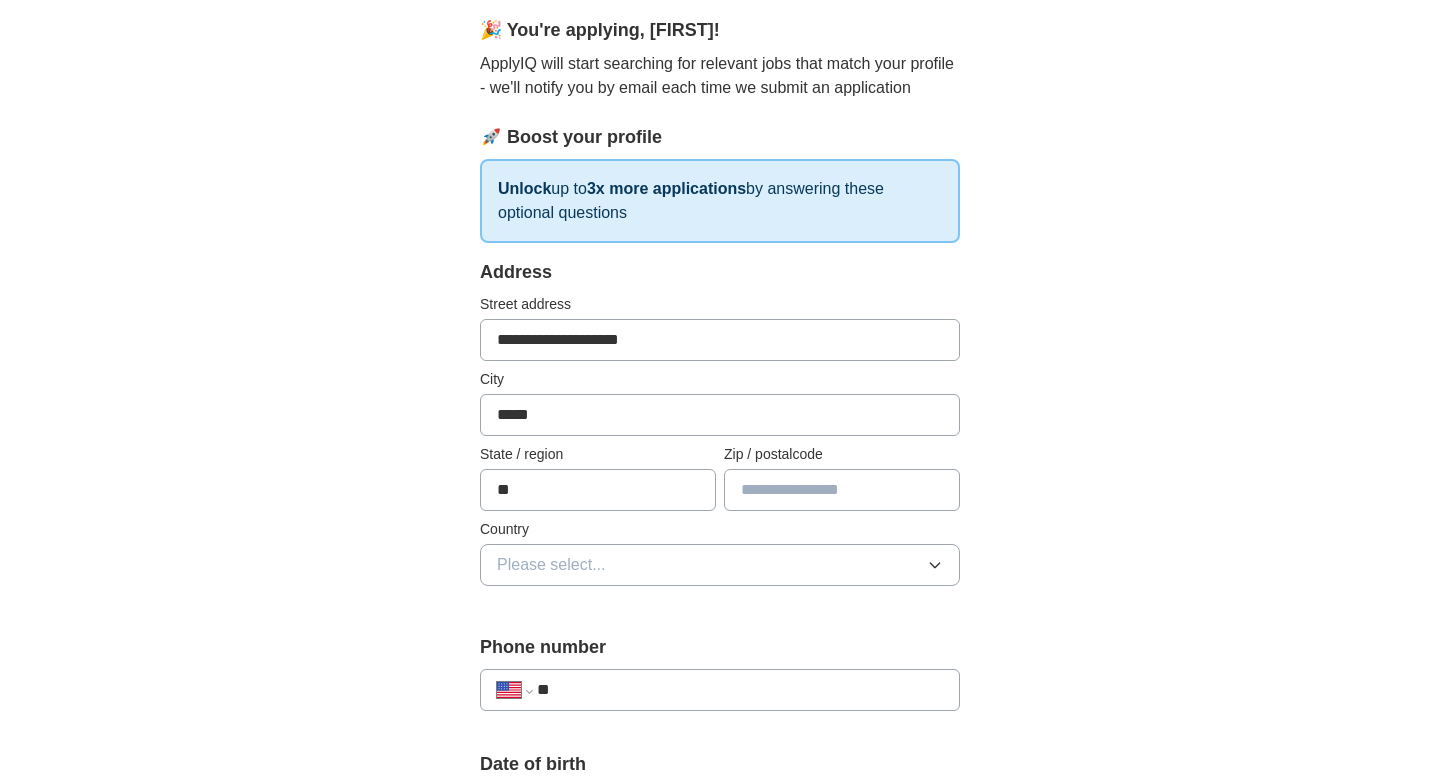 type on "*****" 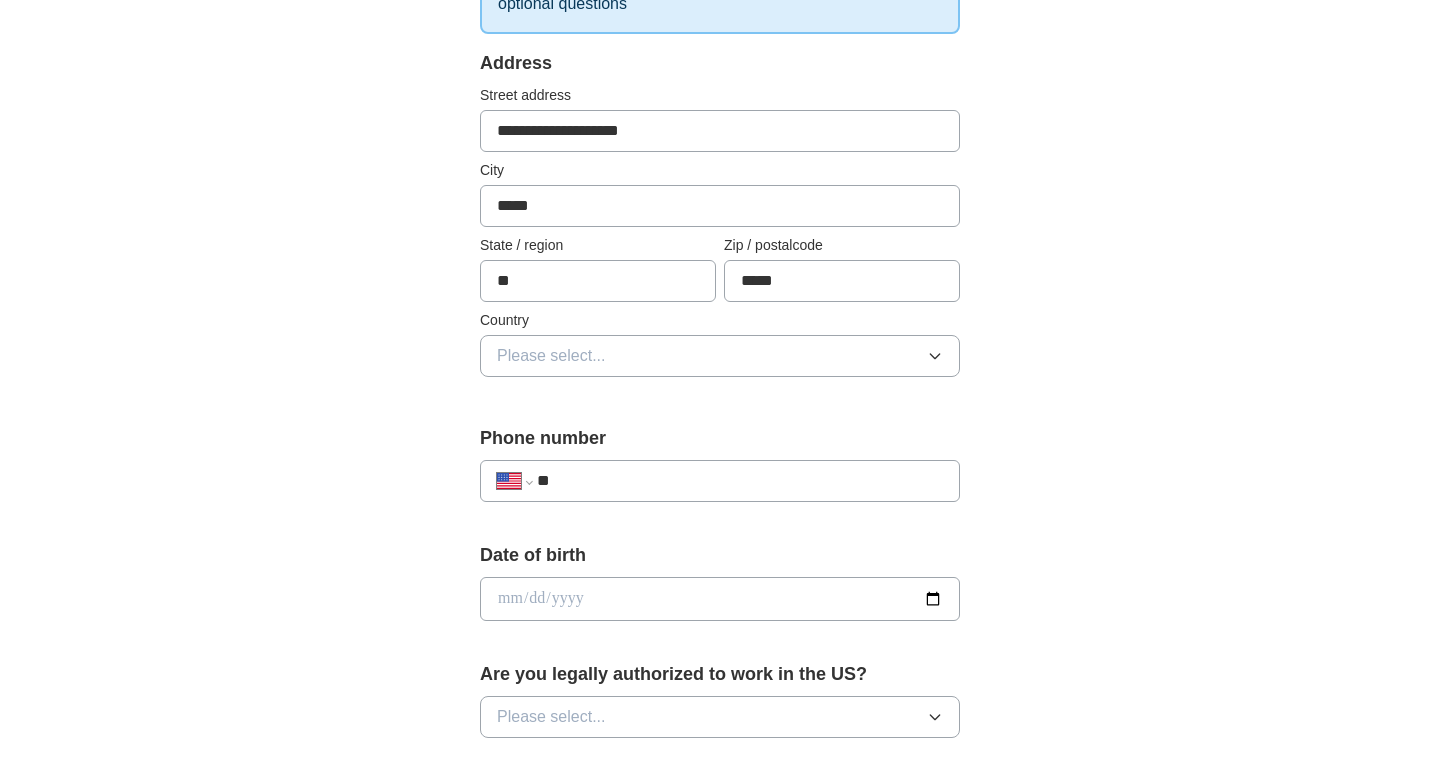 scroll, scrollTop: 386, scrollLeft: 0, axis: vertical 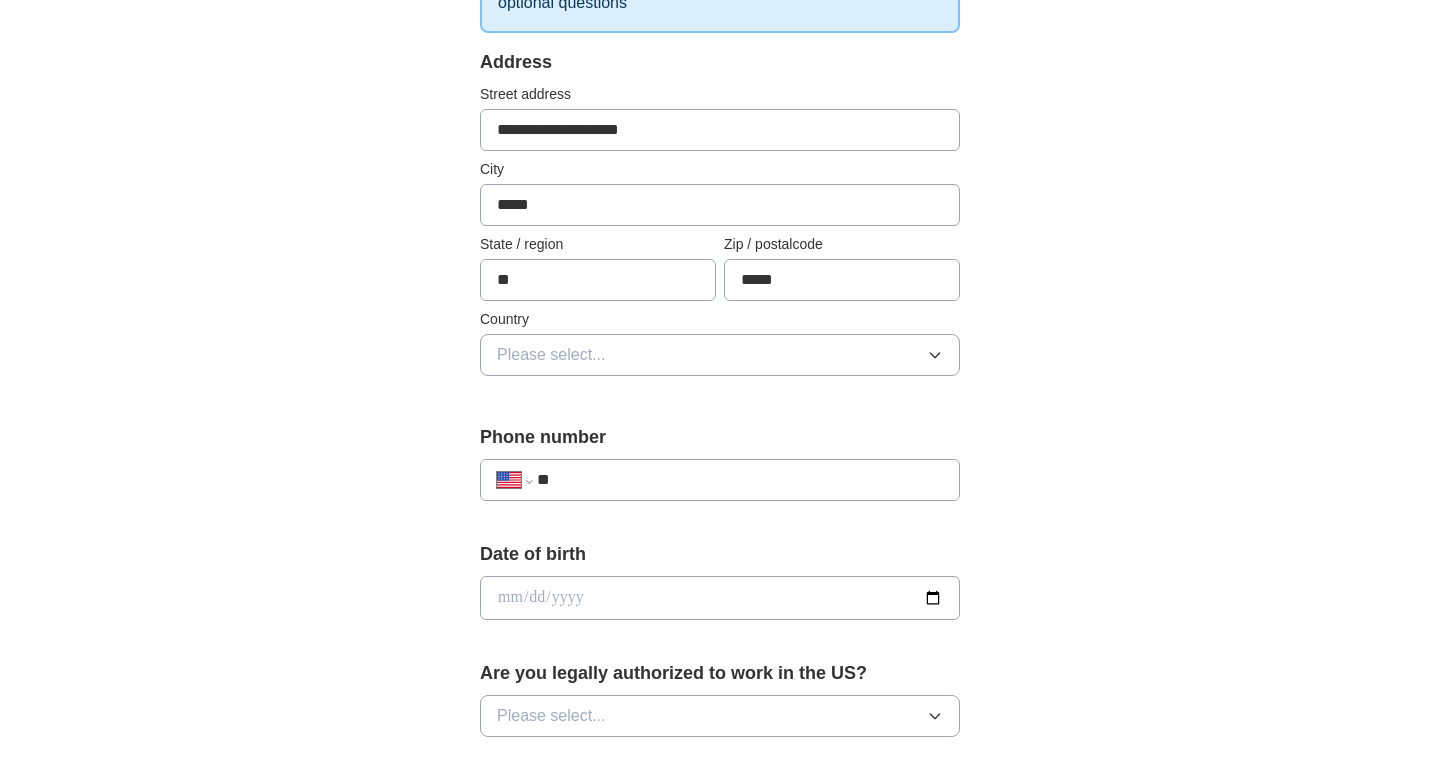 click on "Please select..." at bounding box center (720, 355) 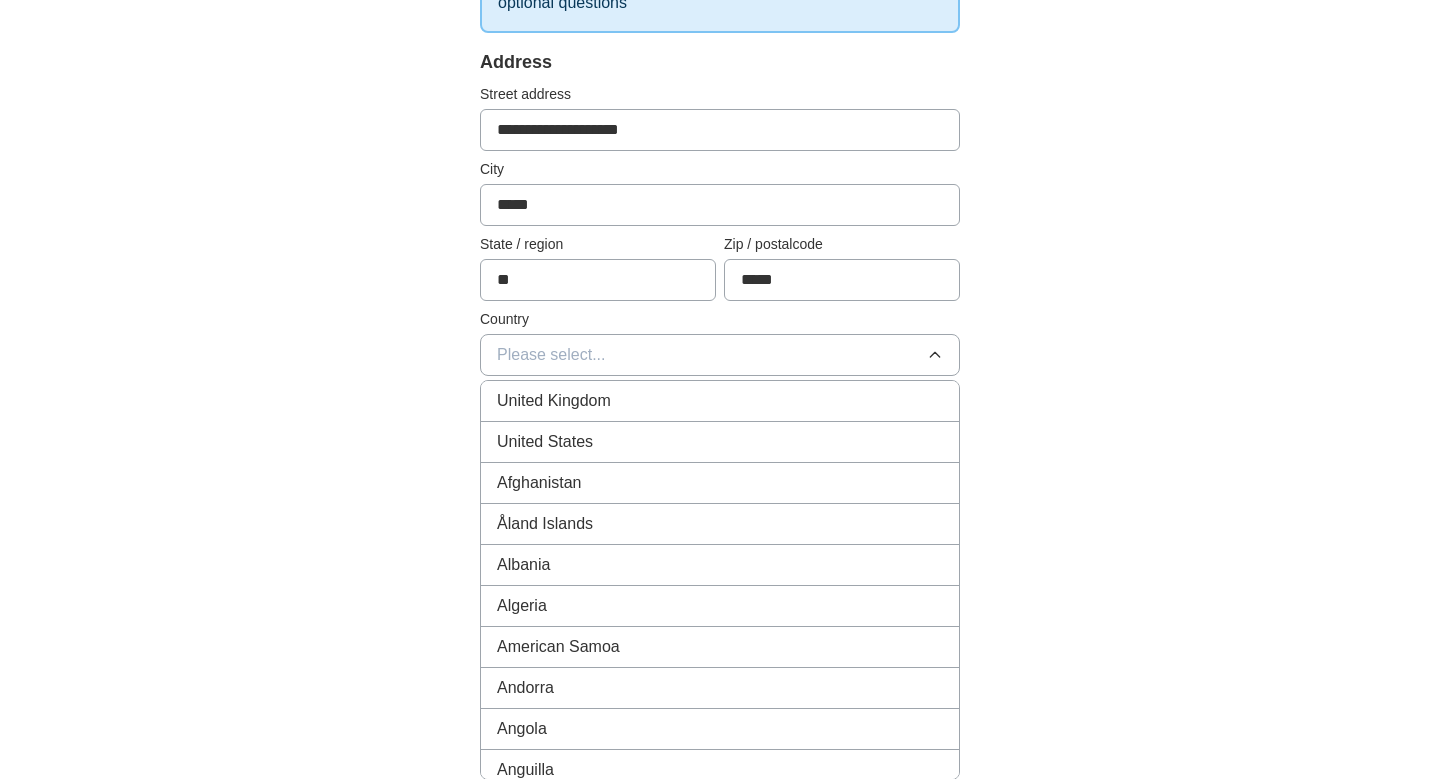 click on "United States" at bounding box center (720, 442) 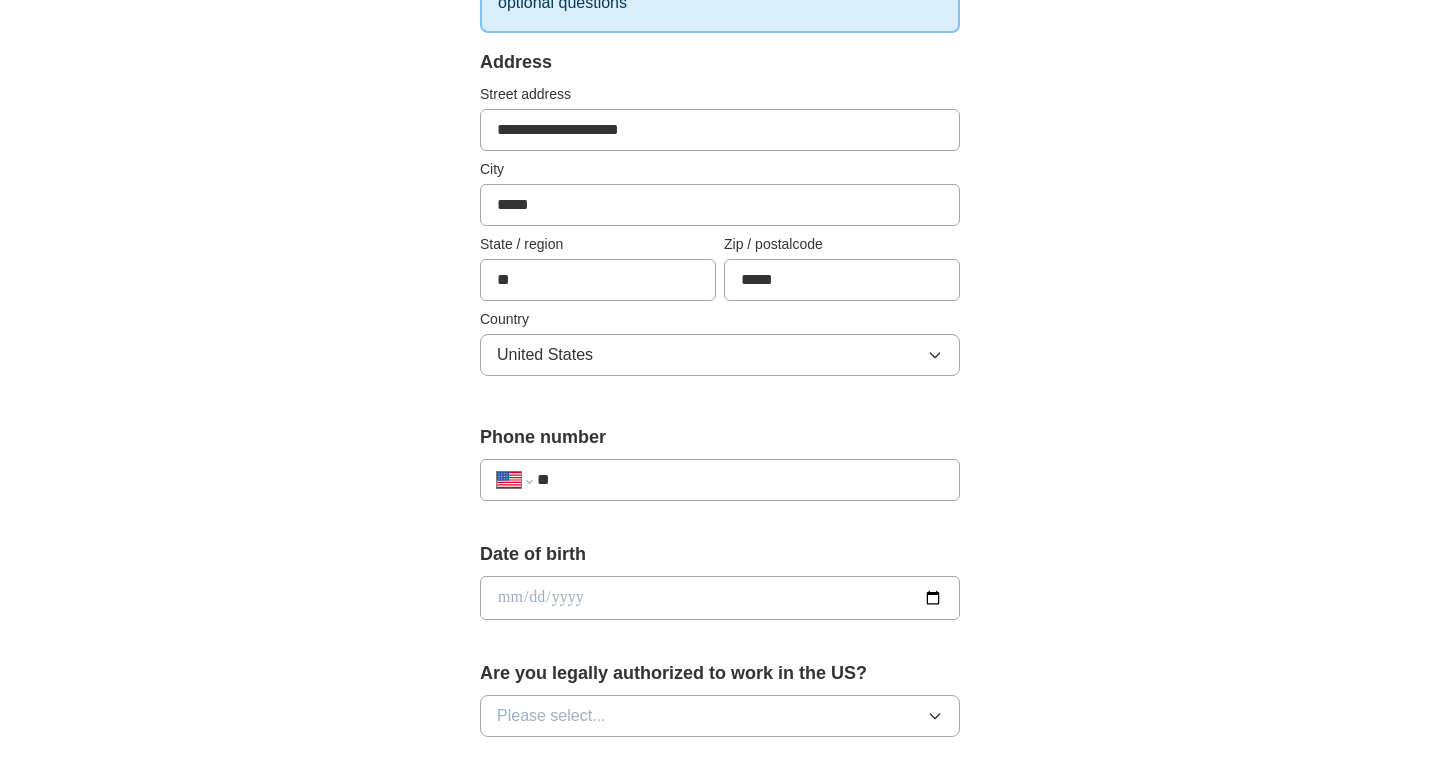 click on "**" at bounding box center (740, 480) 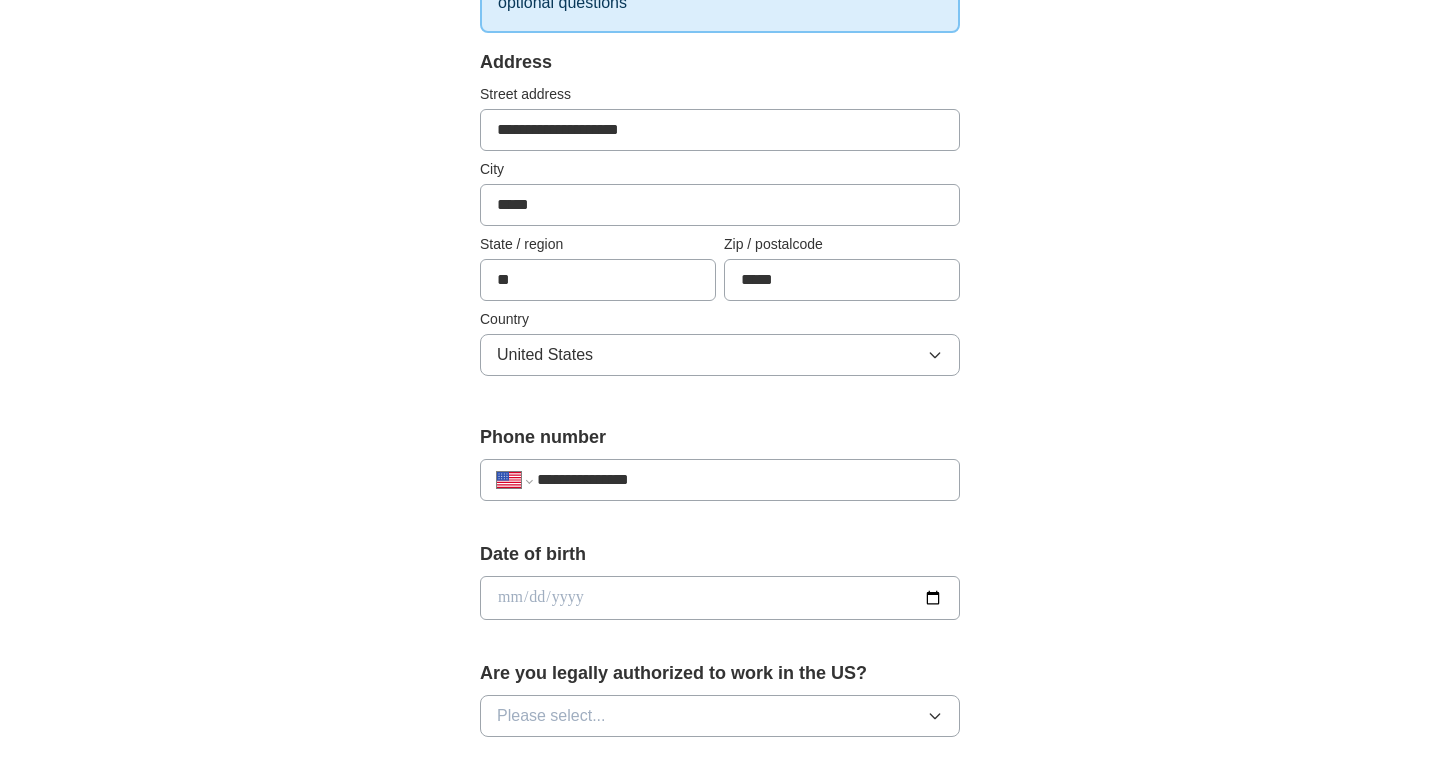 type on "**********" 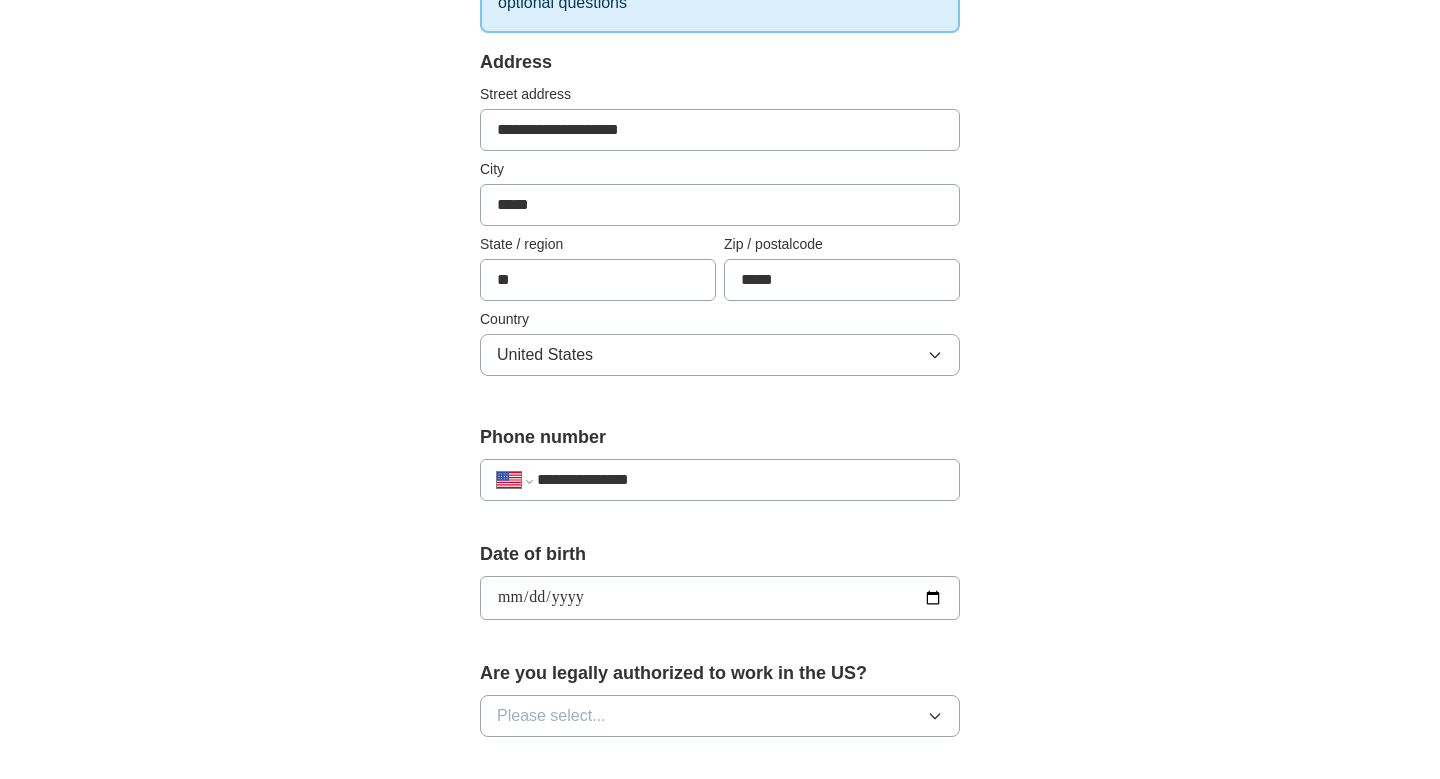 type on "**********" 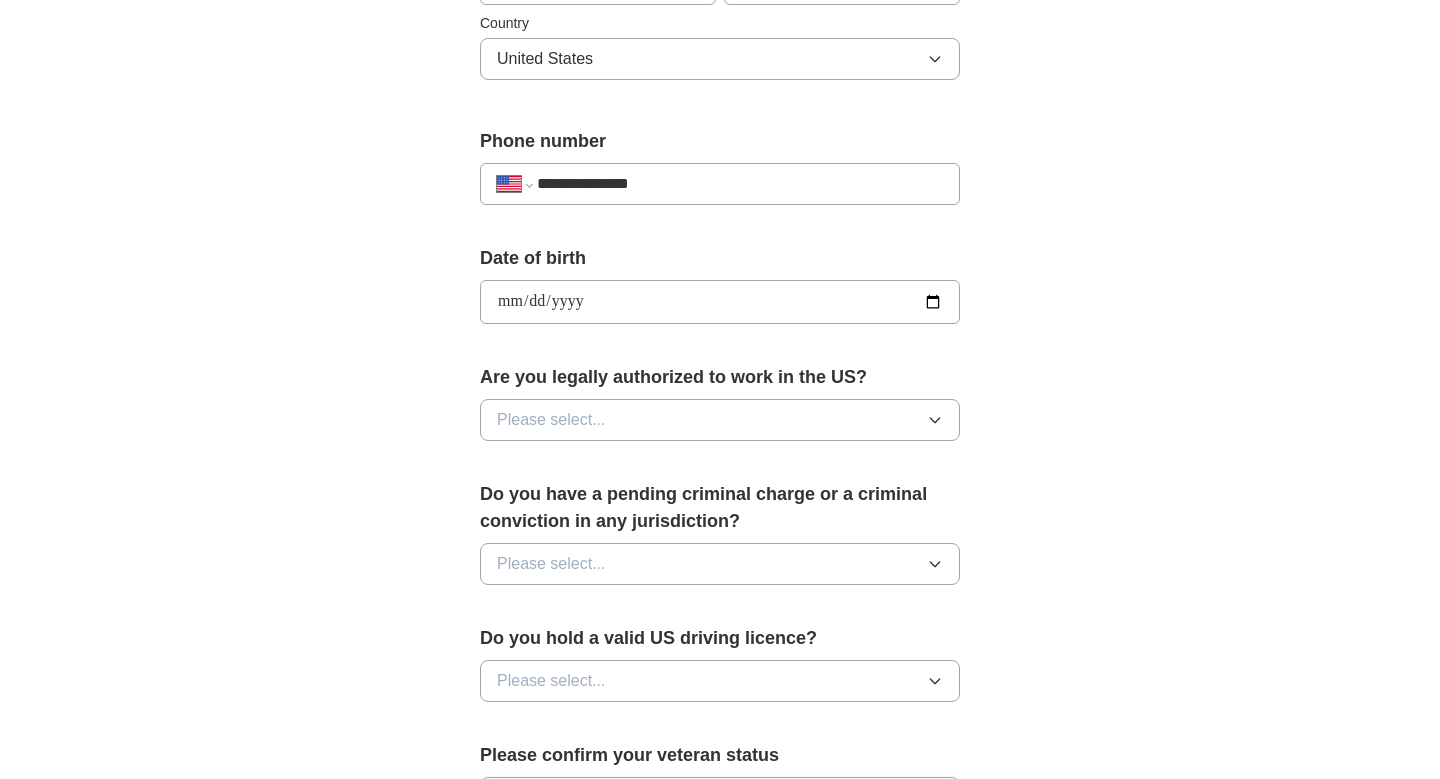 scroll, scrollTop: 688, scrollLeft: 0, axis: vertical 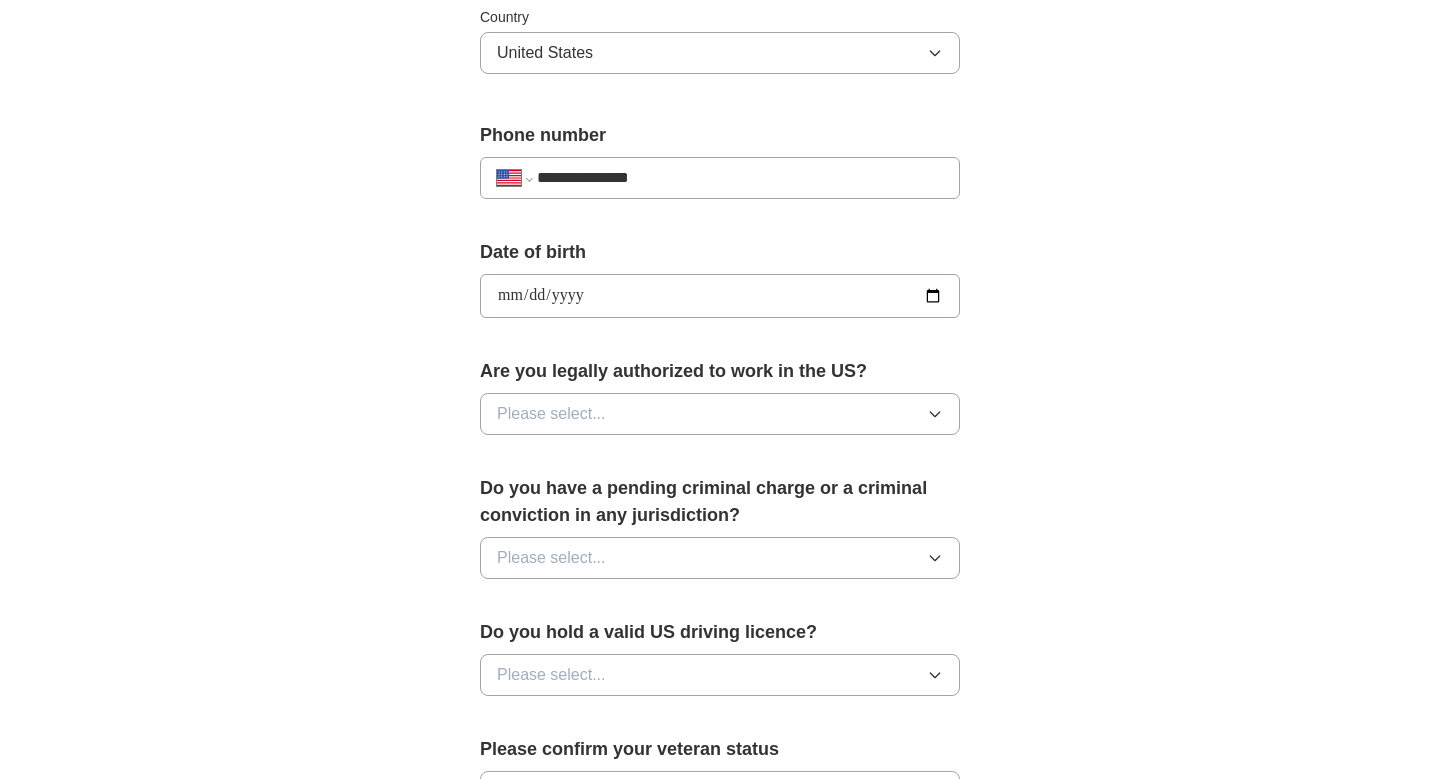click on "Please select..." at bounding box center [551, 414] 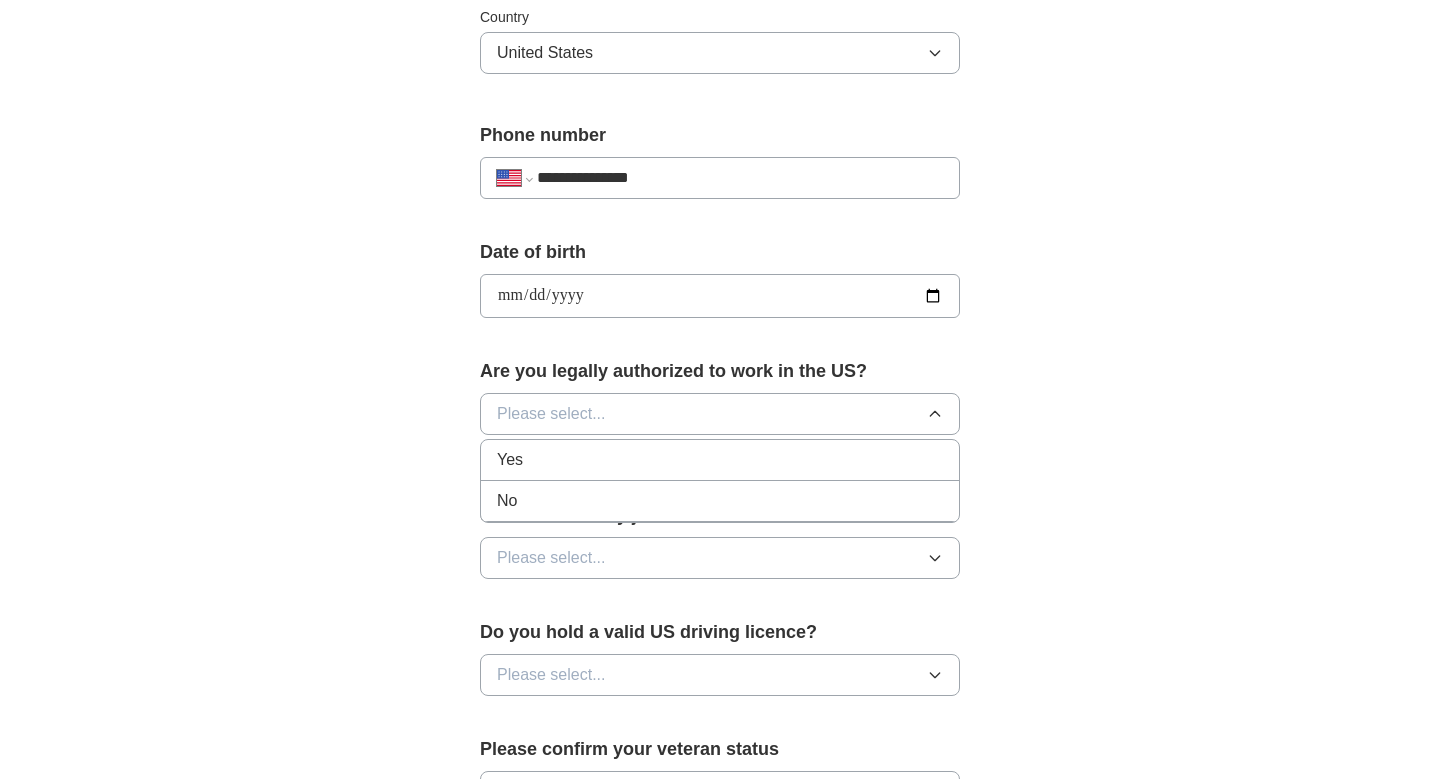 click on "Yes" at bounding box center [720, 460] 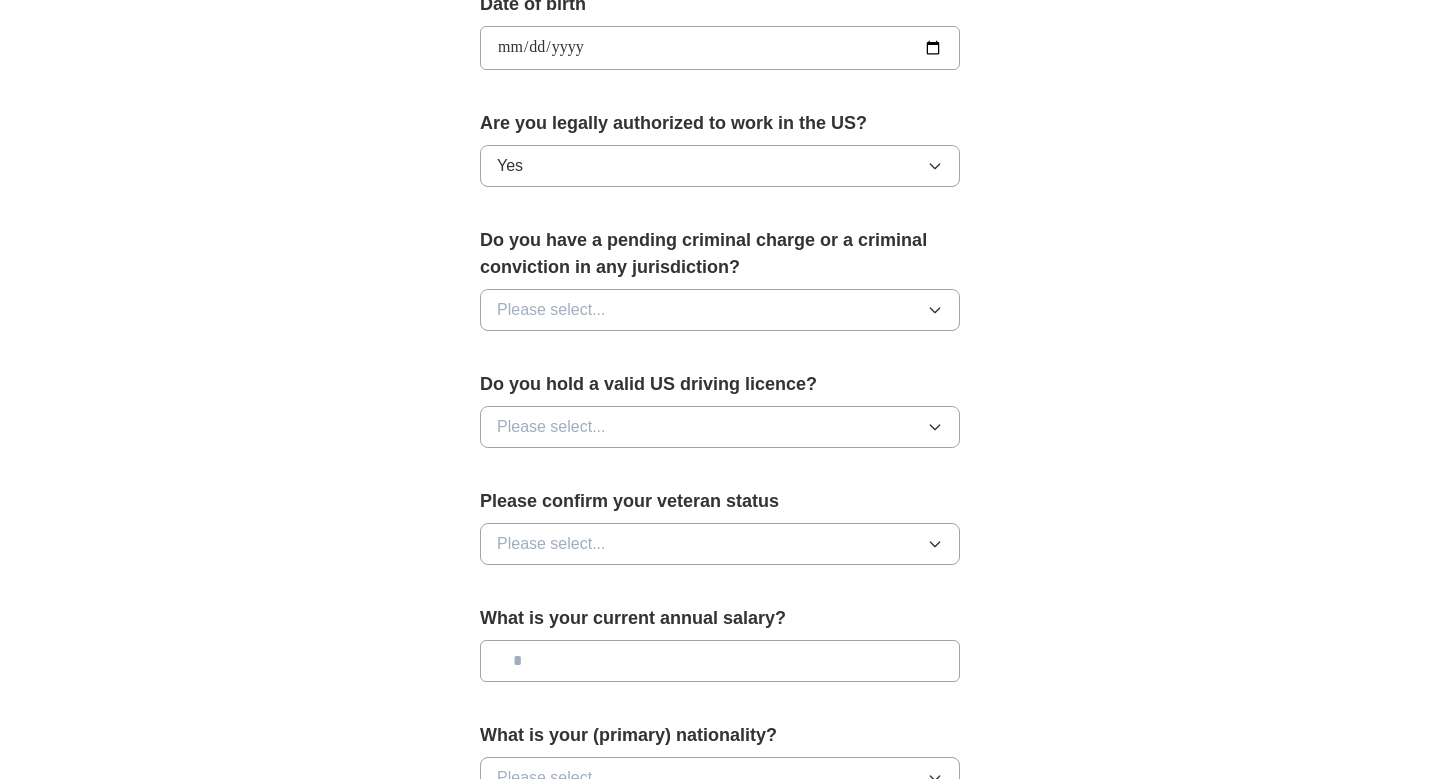 scroll, scrollTop: 939, scrollLeft: 0, axis: vertical 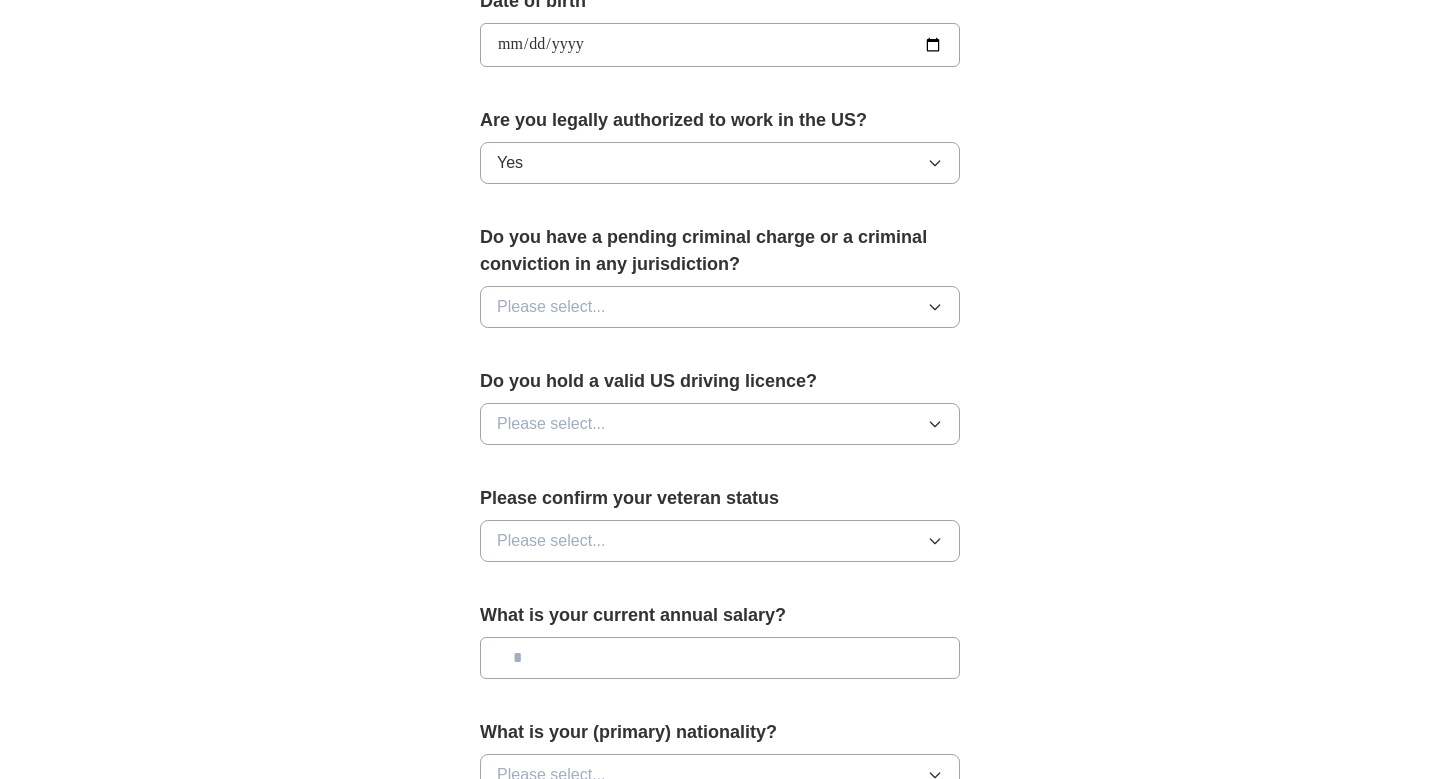click on "Please select..." at bounding box center [720, 307] 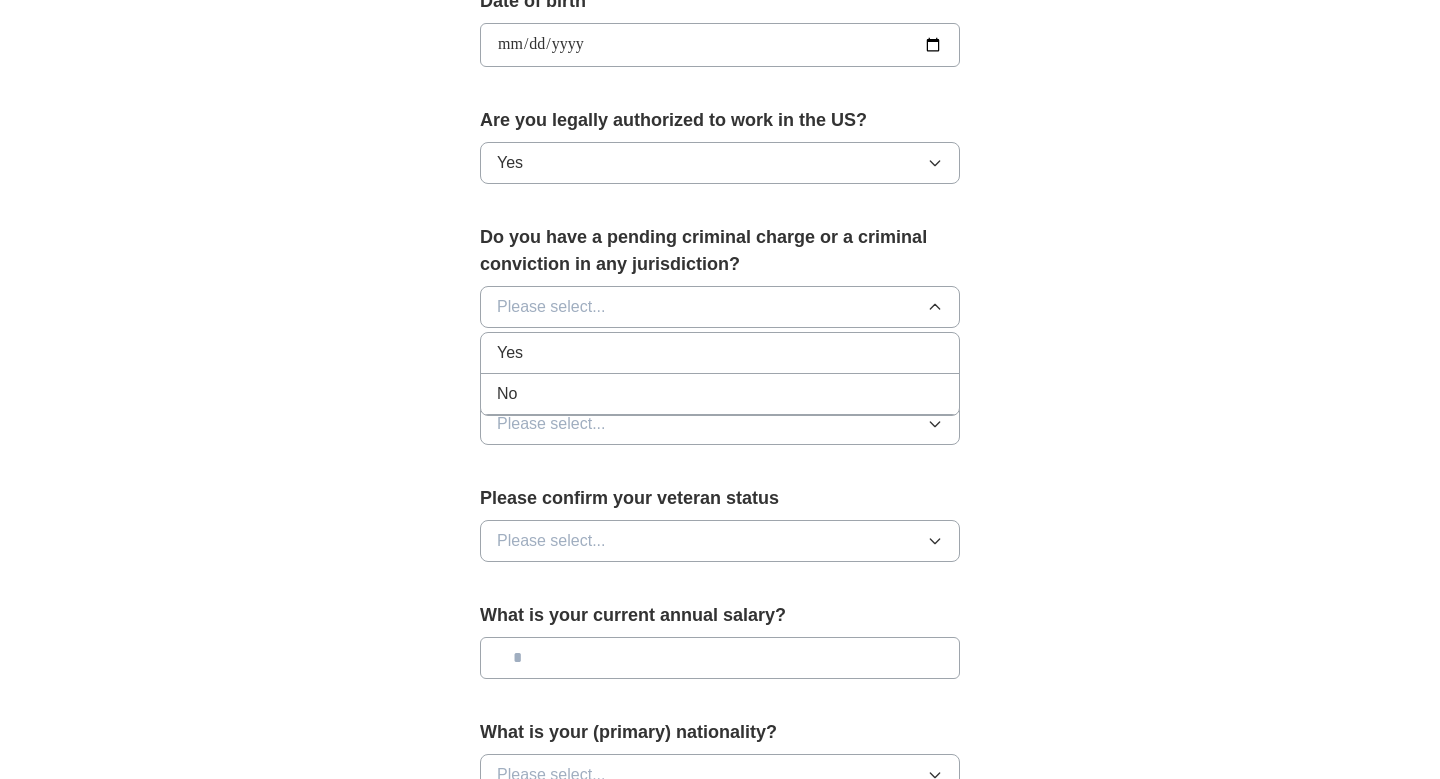 click on "No" at bounding box center [720, 394] 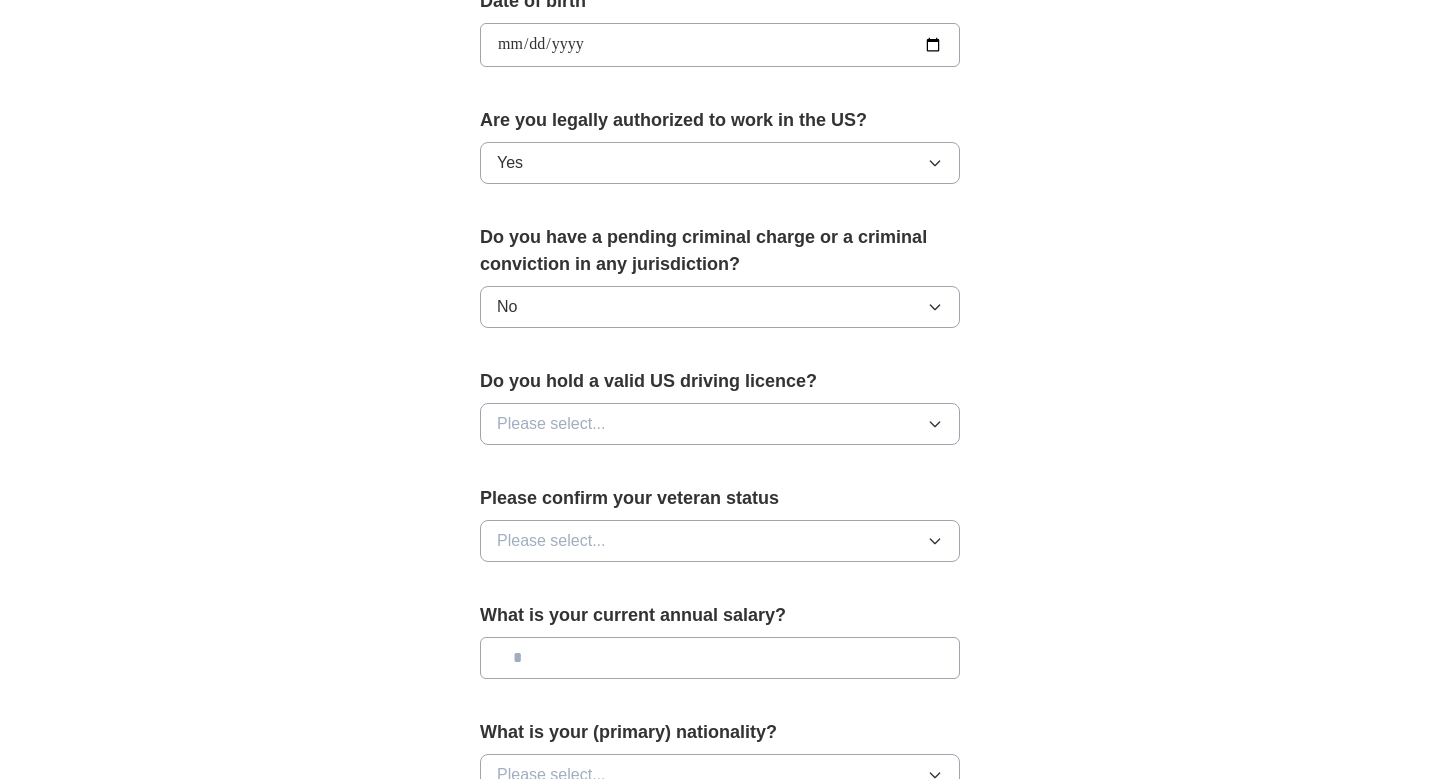 click on "Please select..." at bounding box center (551, 424) 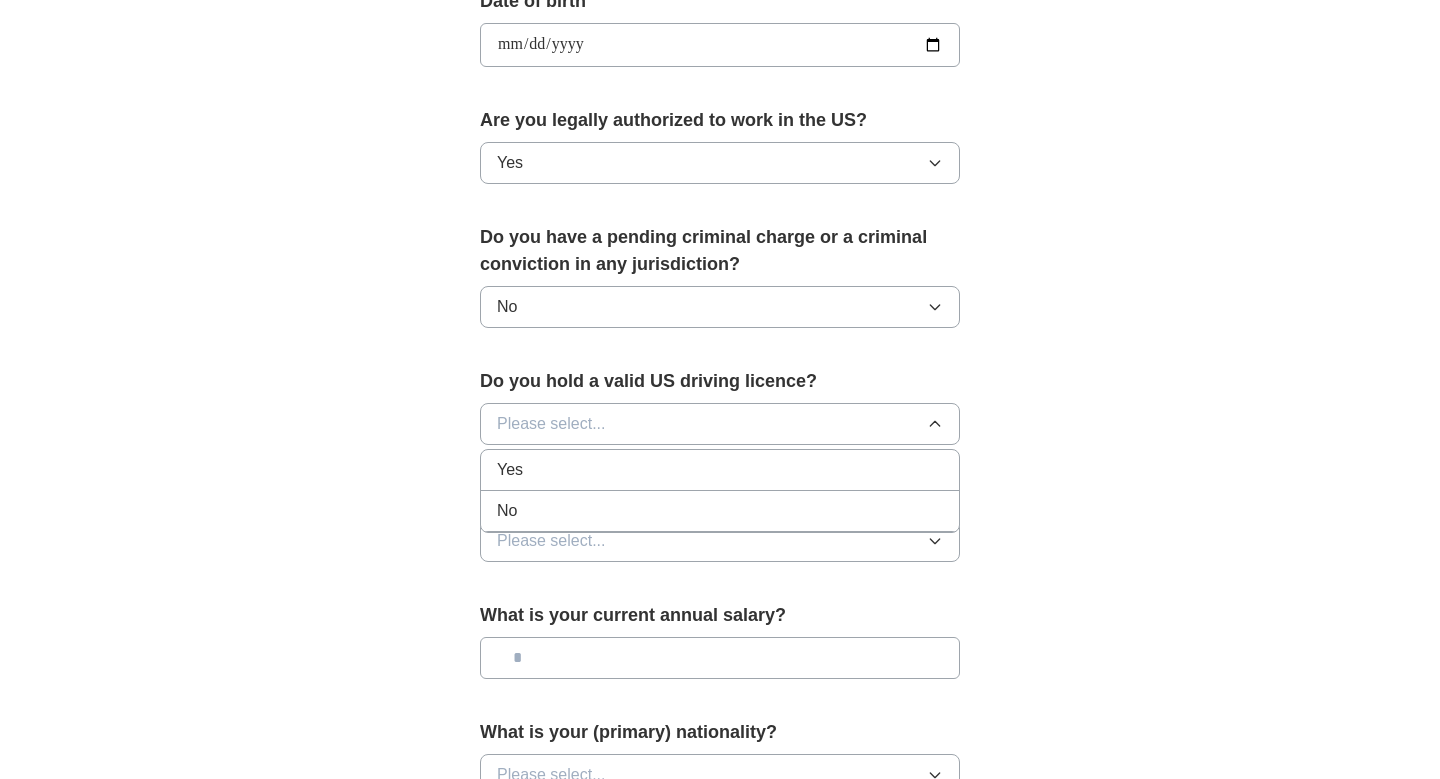 click on "Yes" at bounding box center [720, 470] 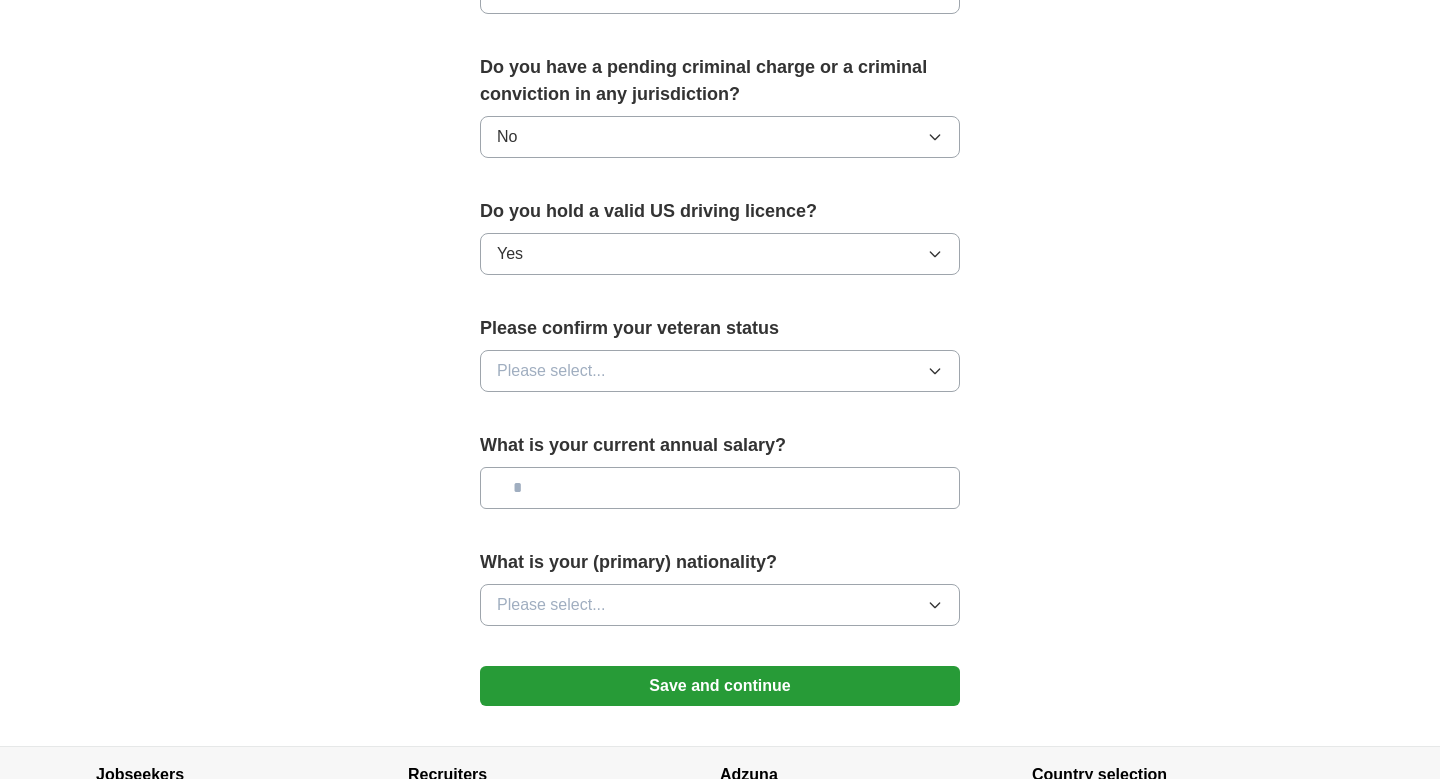 scroll, scrollTop: 1137, scrollLeft: 0, axis: vertical 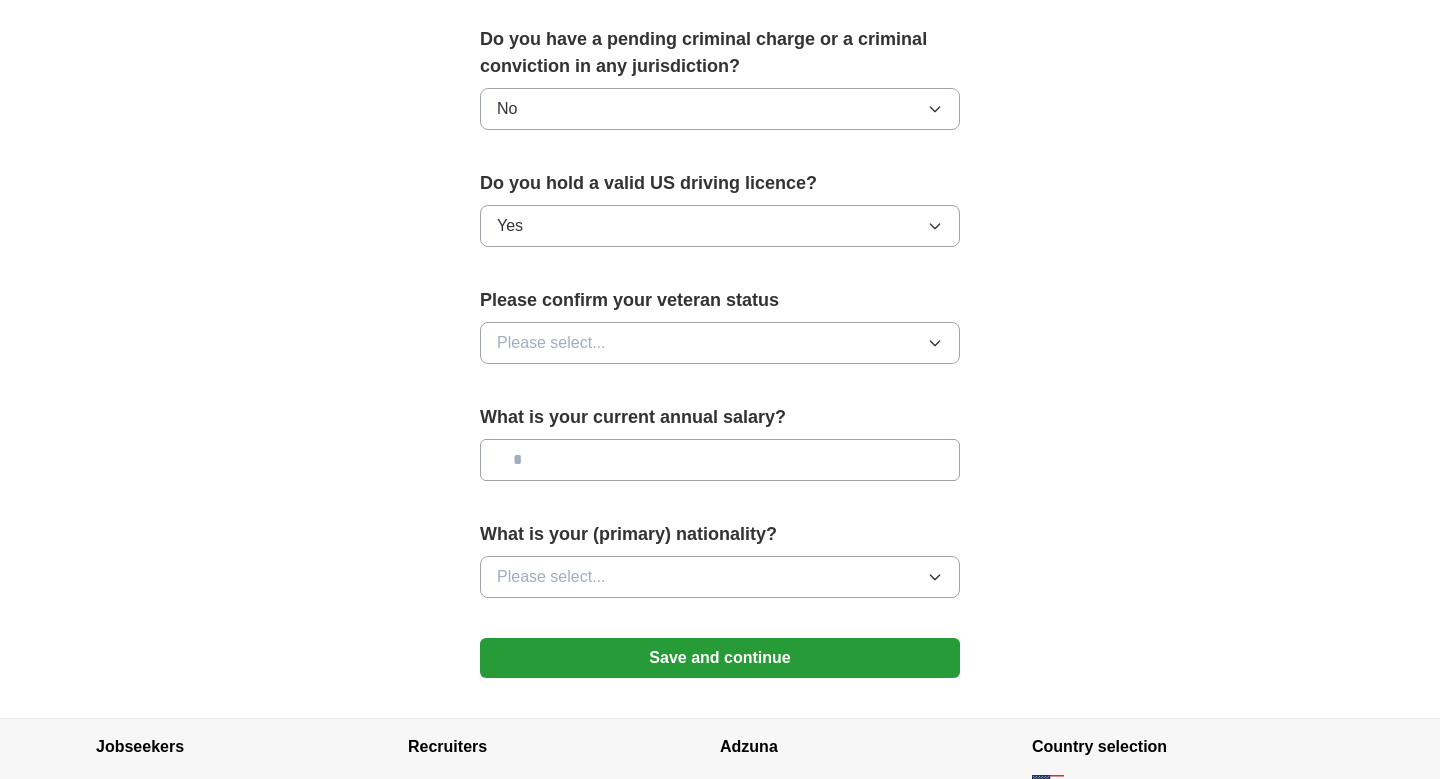 click on "Please select..." at bounding box center (551, 343) 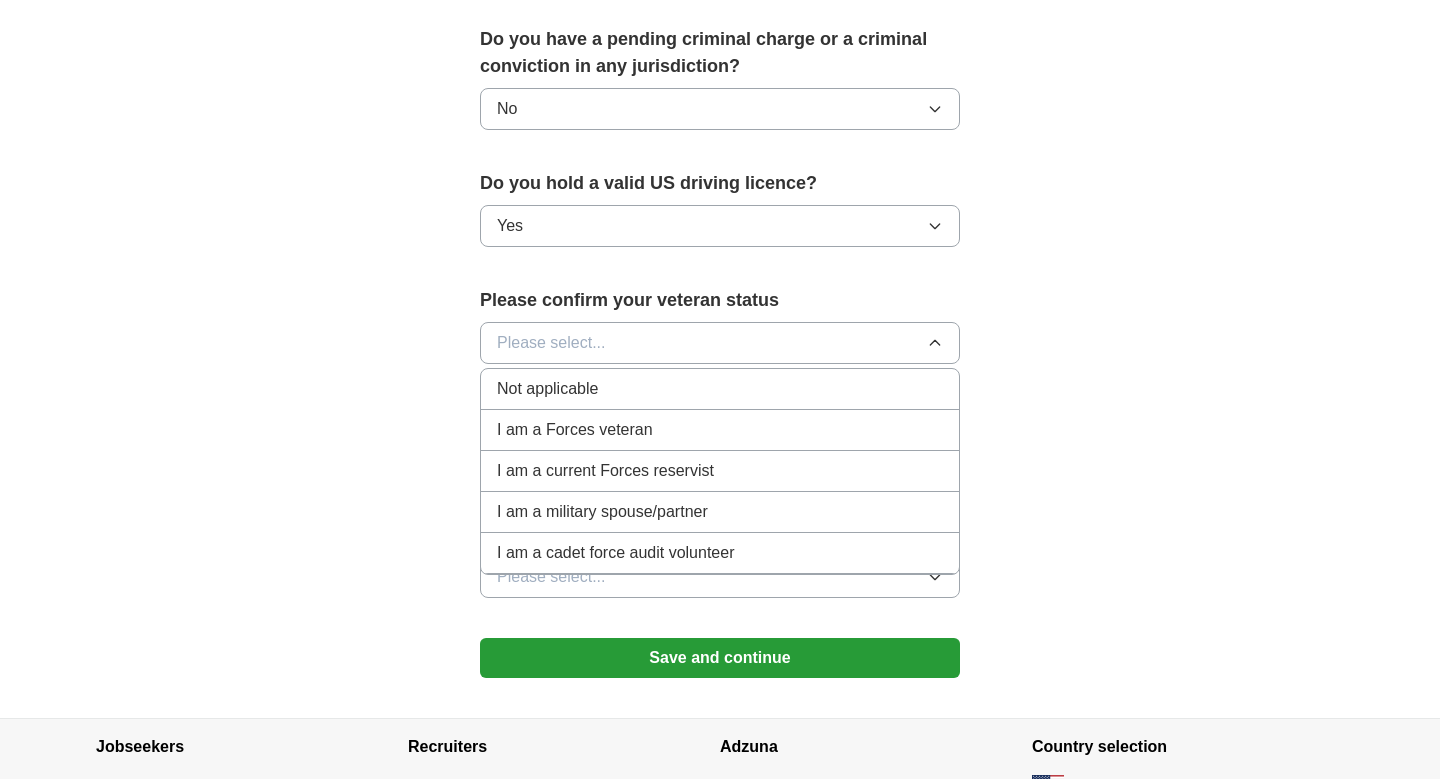 click on "Not applicable" at bounding box center [720, 389] 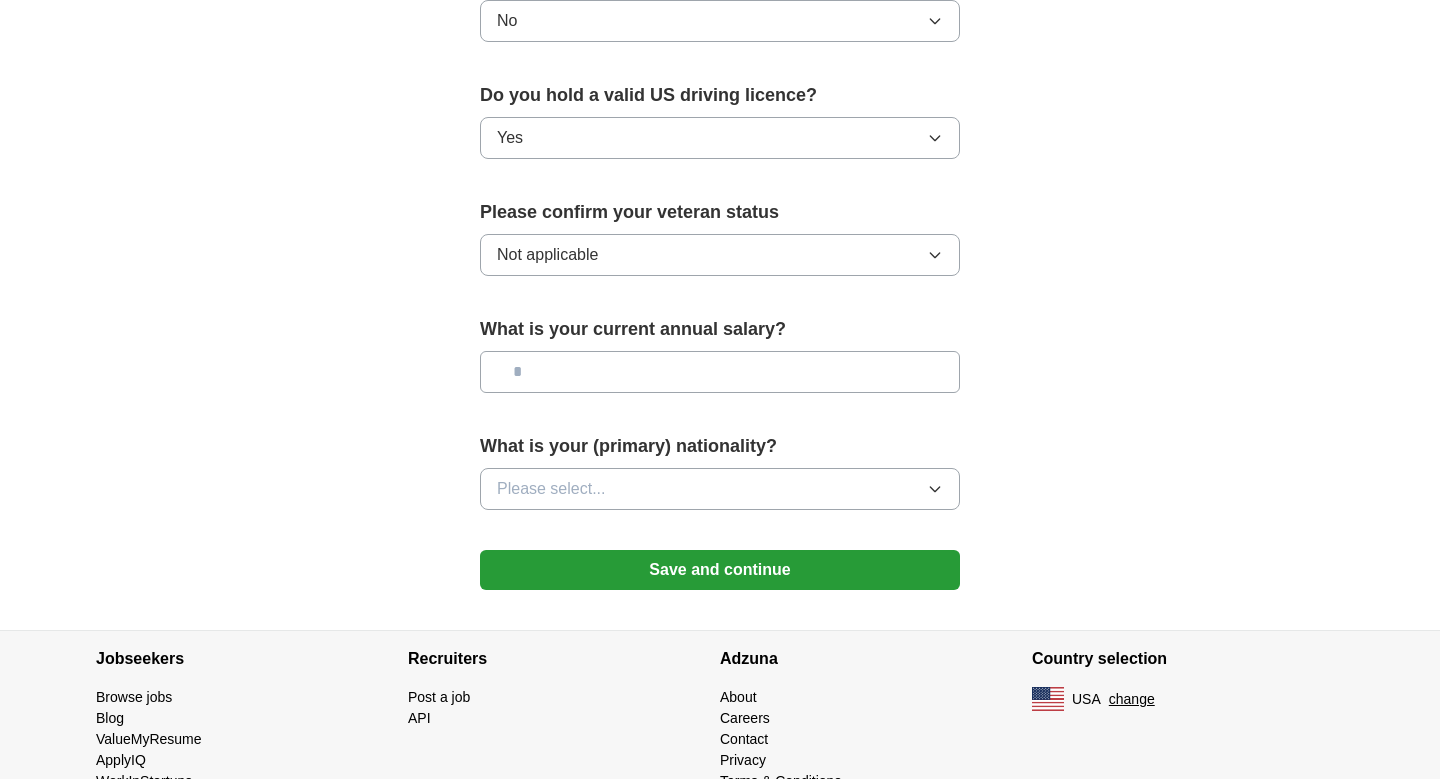 scroll, scrollTop: 1232, scrollLeft: 0, axis: vertical 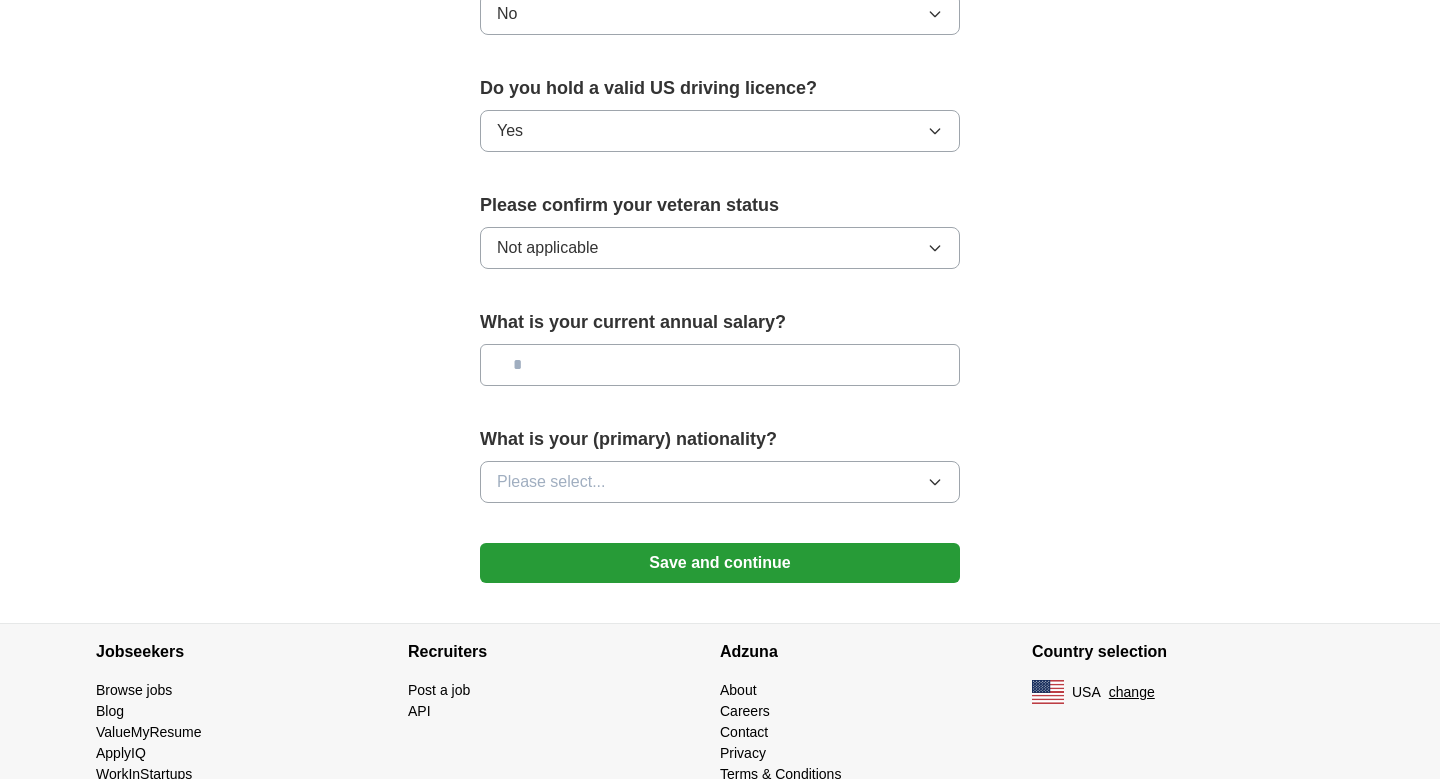 click at bounding box center (720, 365) 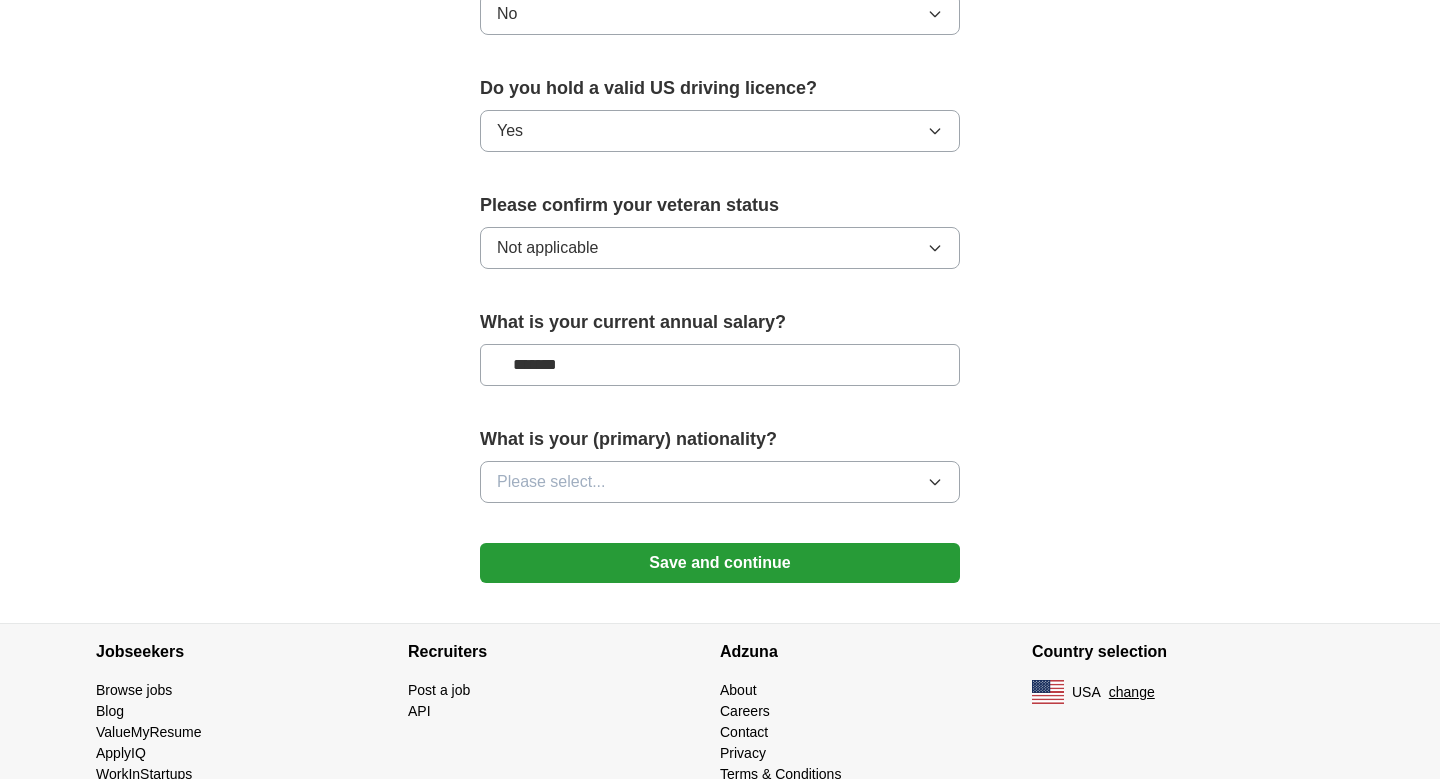 type on "*******" 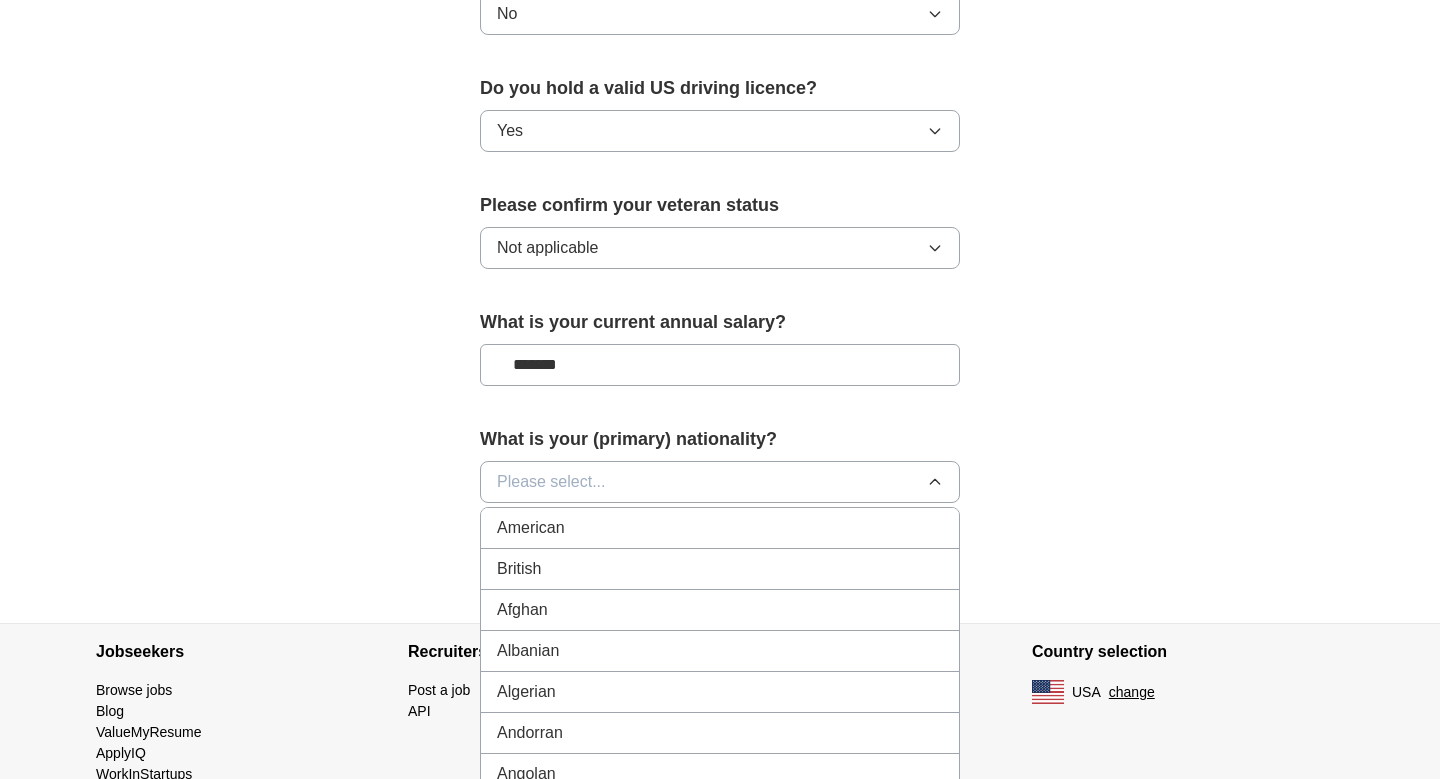 click on "American" at bounding box center (531, 528) 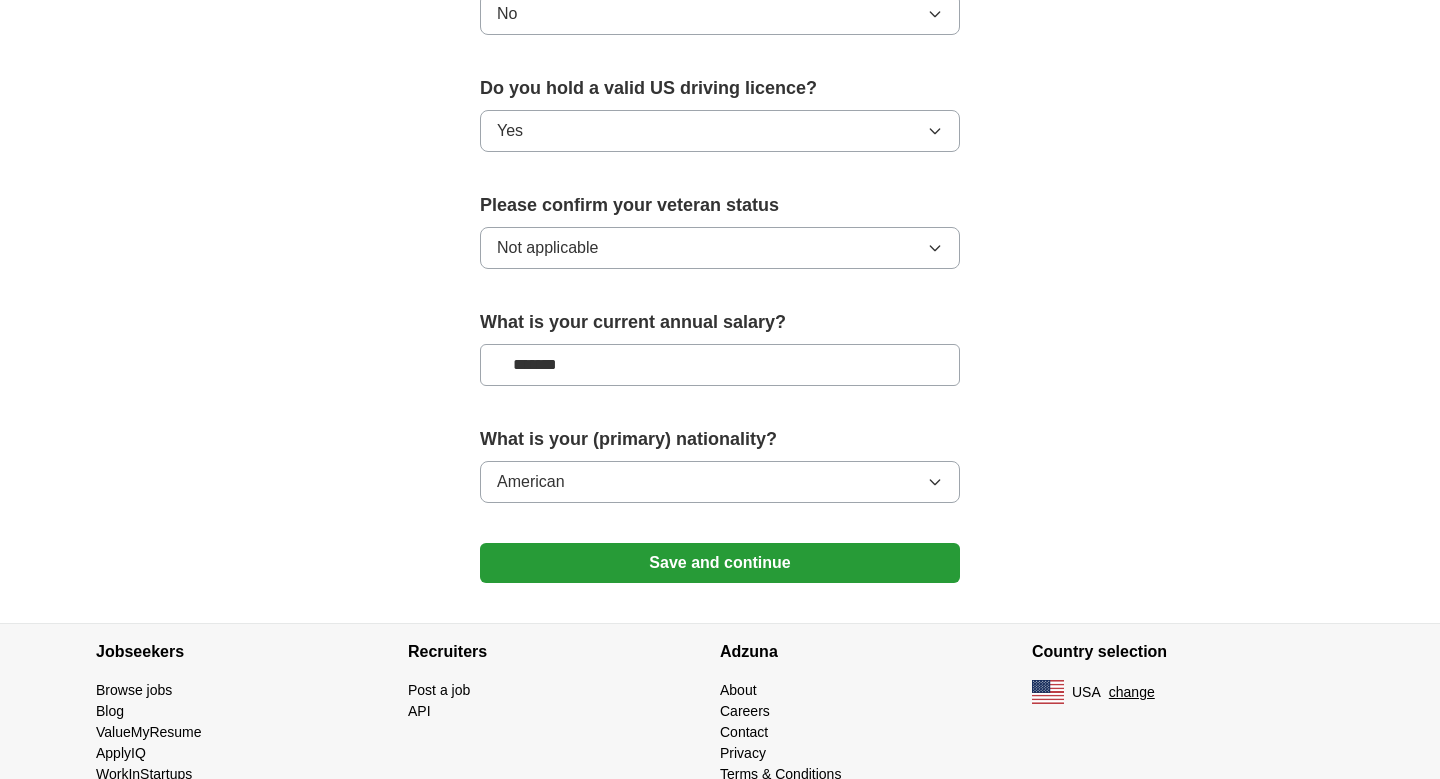 click on "Save and continue" at bounding box center [720, 563] 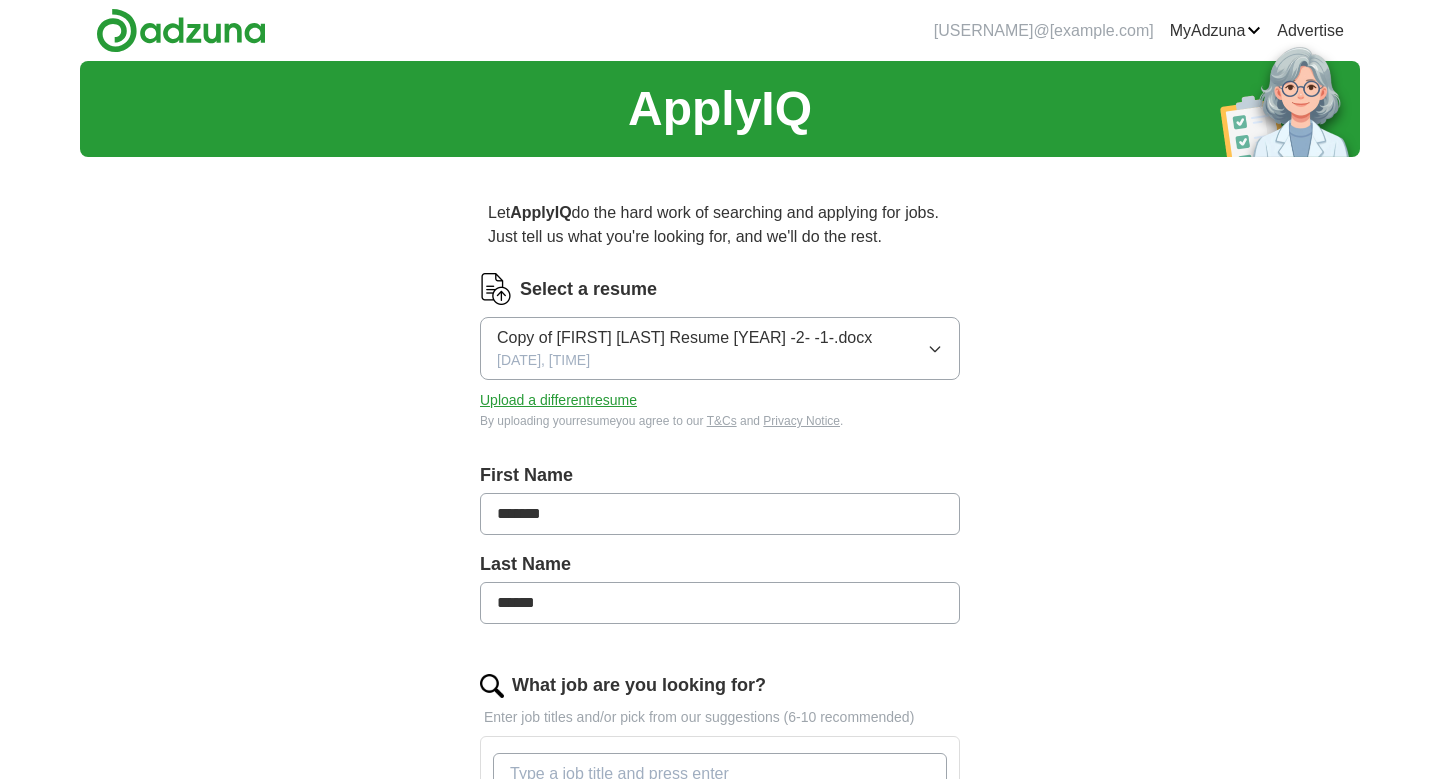 scroll, scrollTop: 0, scrollLeft: 0, axis: both 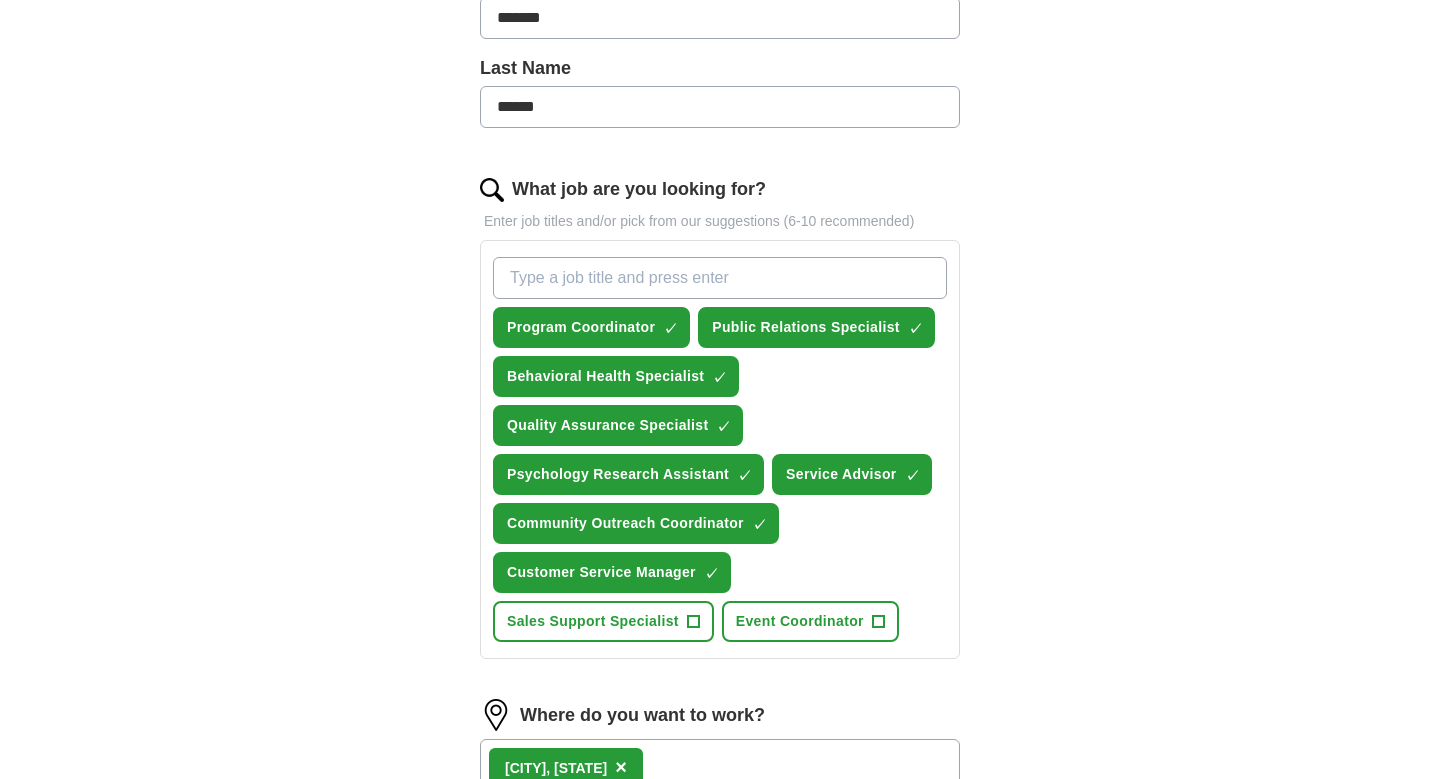 click on "What job are you looking for?" at bounding box center [720, 278] 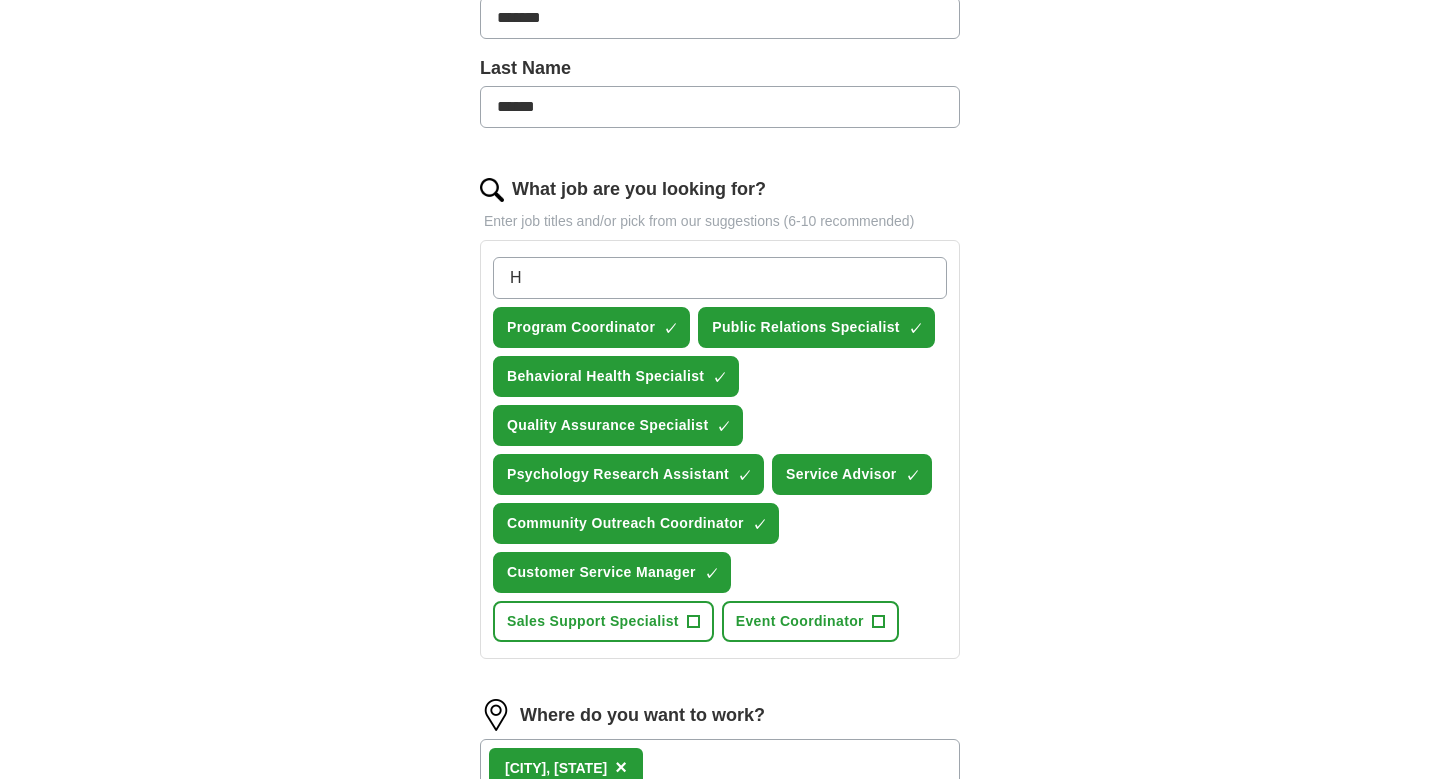 type on "HR" 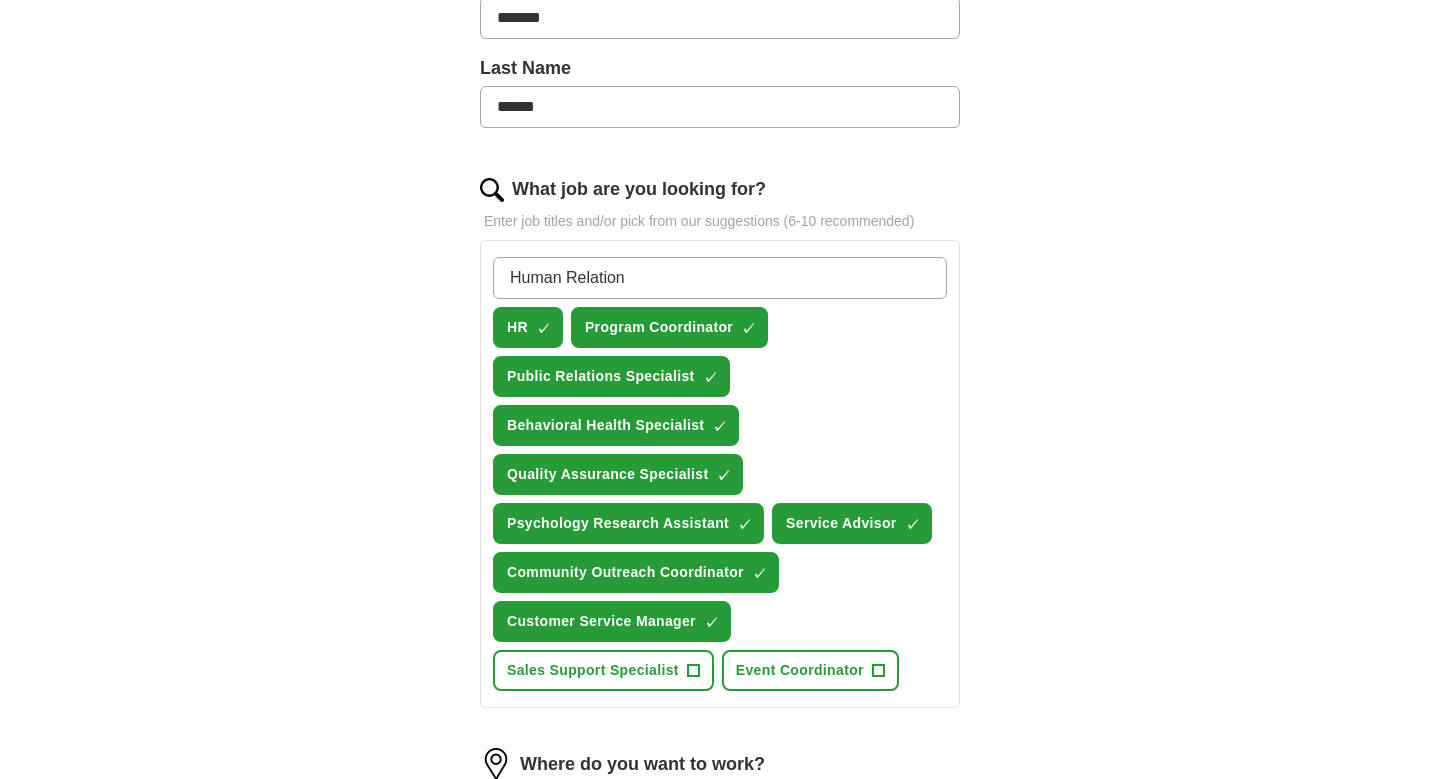 type on "Human Relations" 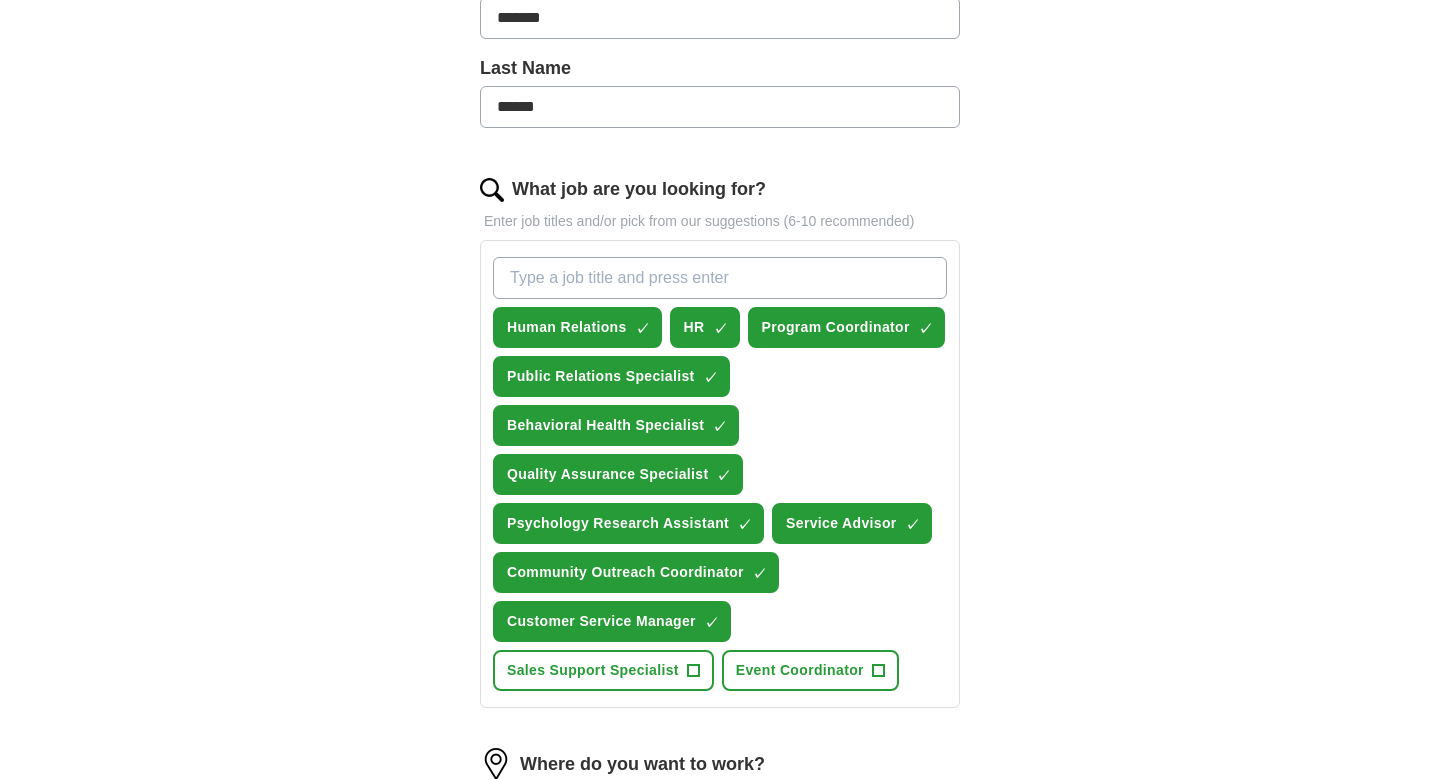 type on "j" 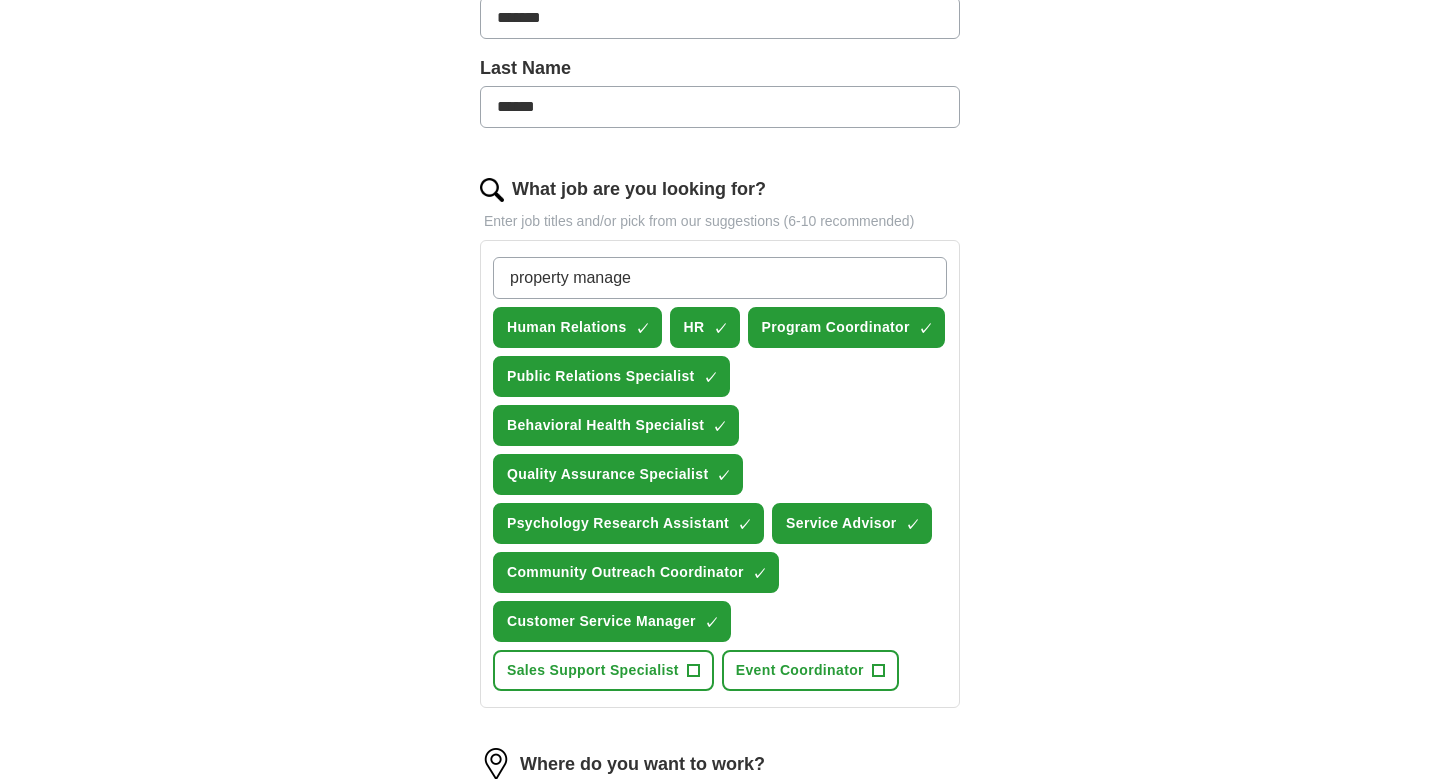 type on "property manager" 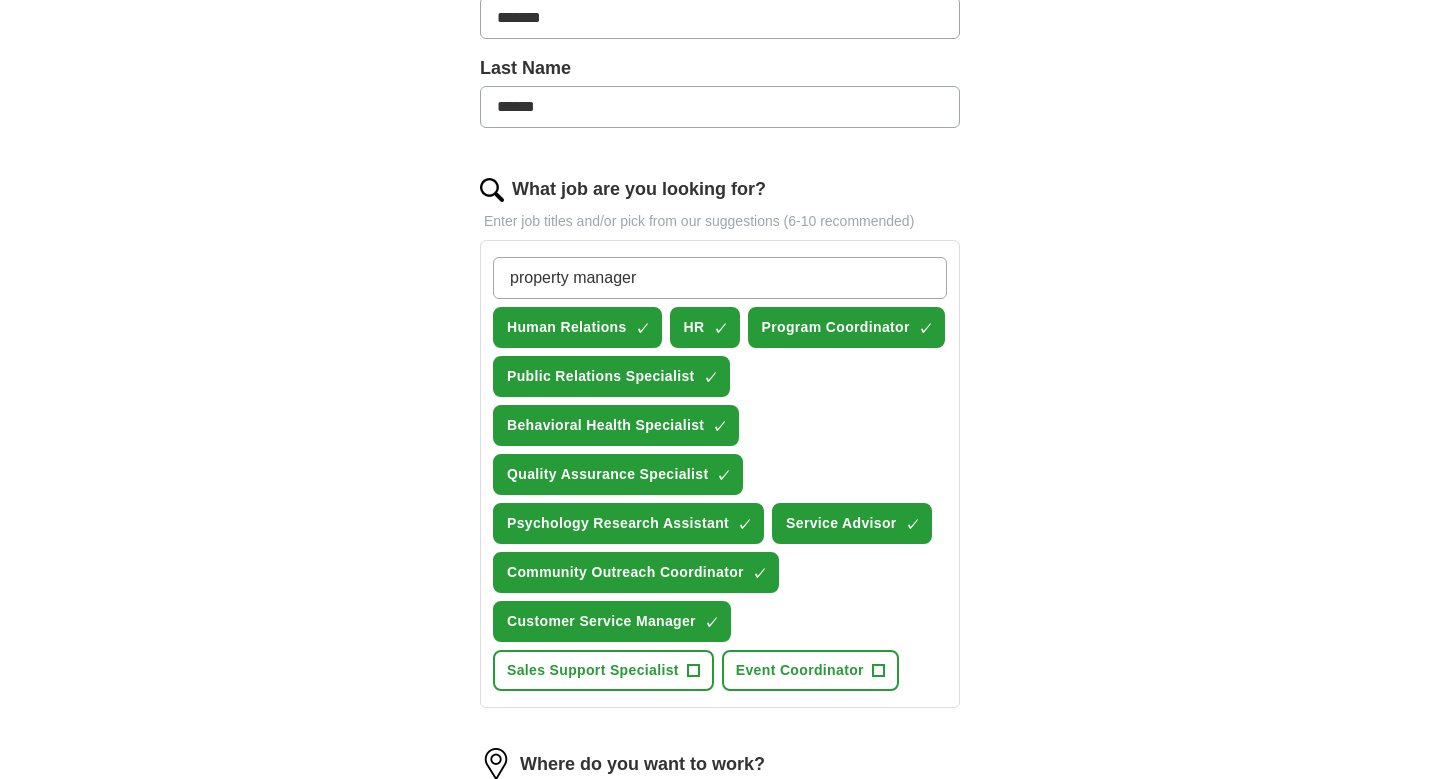 type 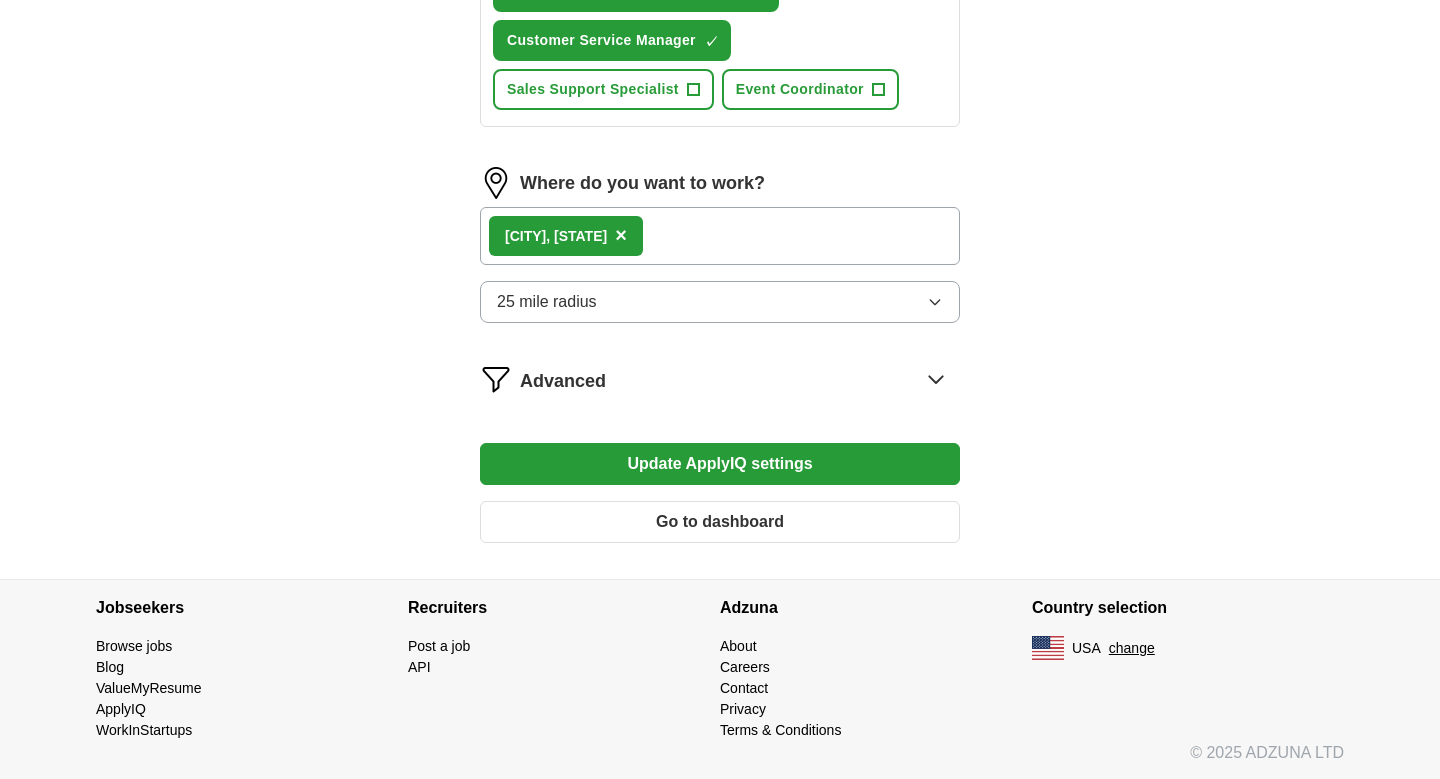 scroll, scrollTop: 1079, scrollLeft: 0, axis: vertical 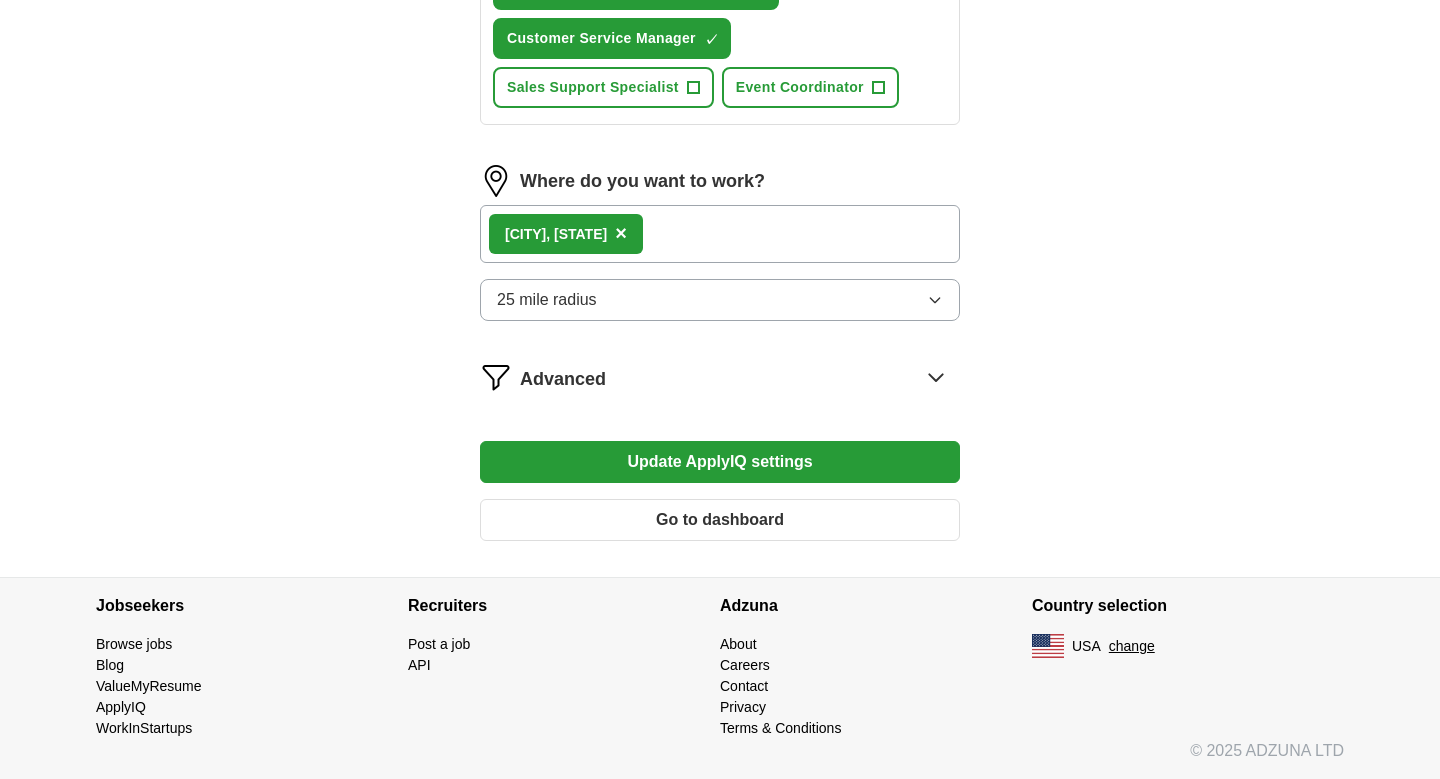 click on "Update ApplyIQ settings" at bounding box center [720, 462] 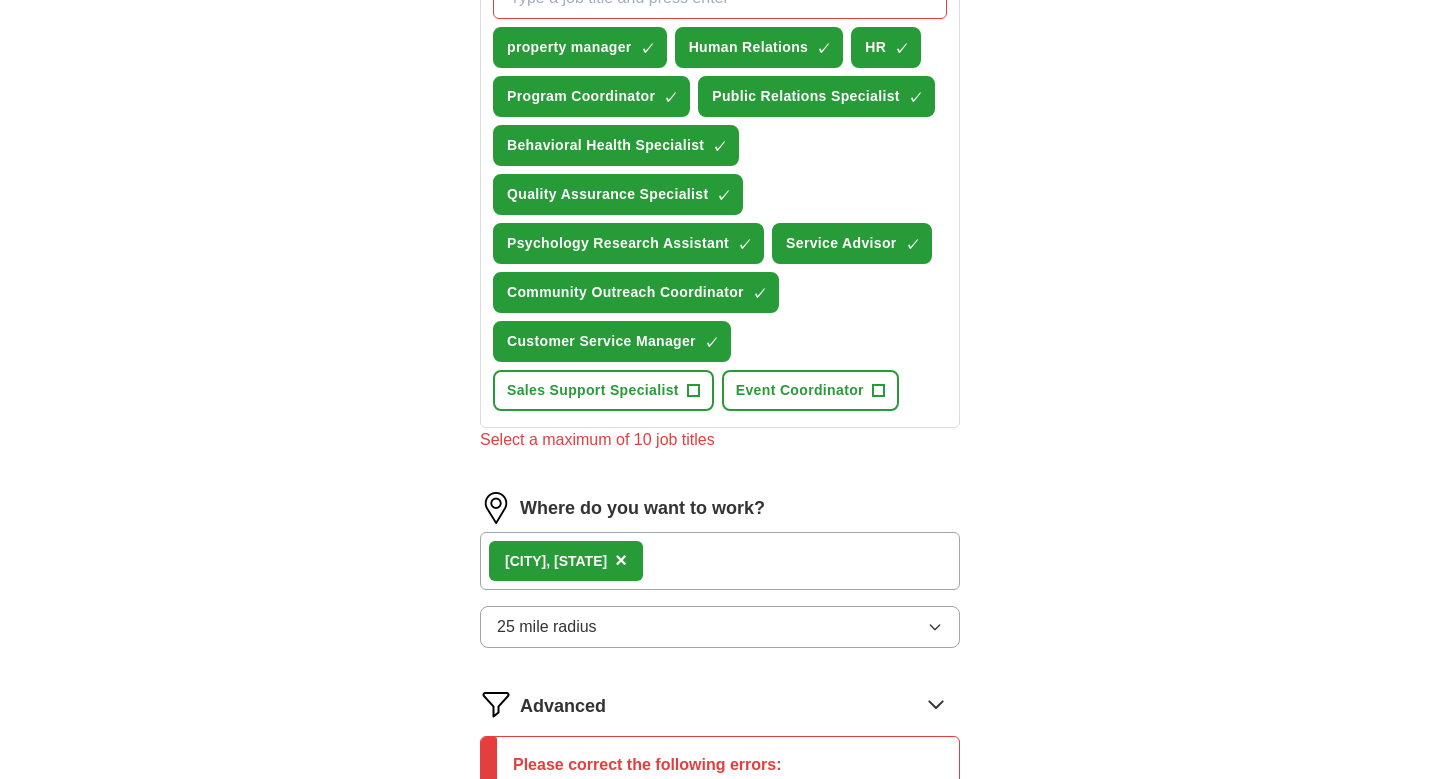 scroll, scrollTop: 773, scrollLeft: 0, axis: vertical 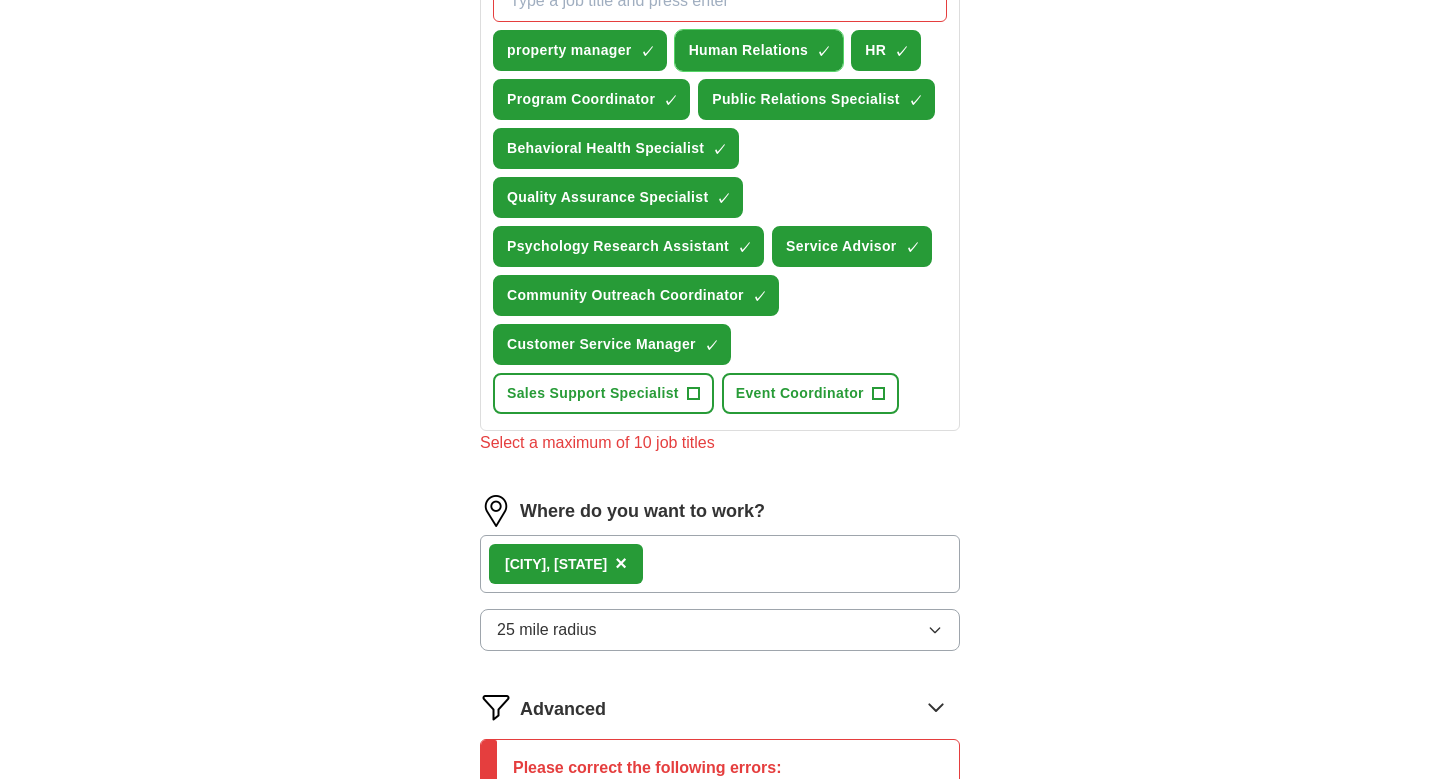 click on "×" at bounding box center (0, 0) 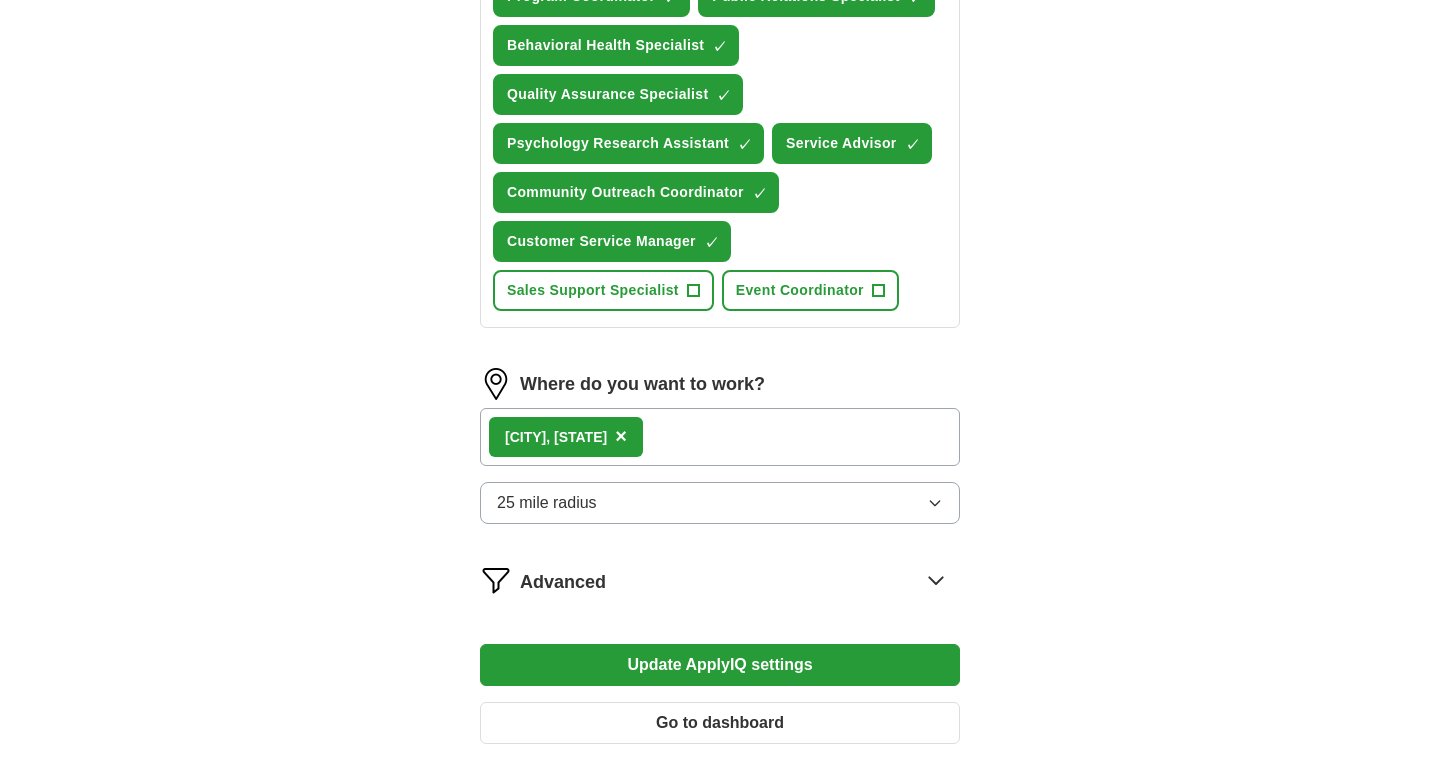 scroll, scrollTop: 883, scrollLeft: 0, axis: vertical 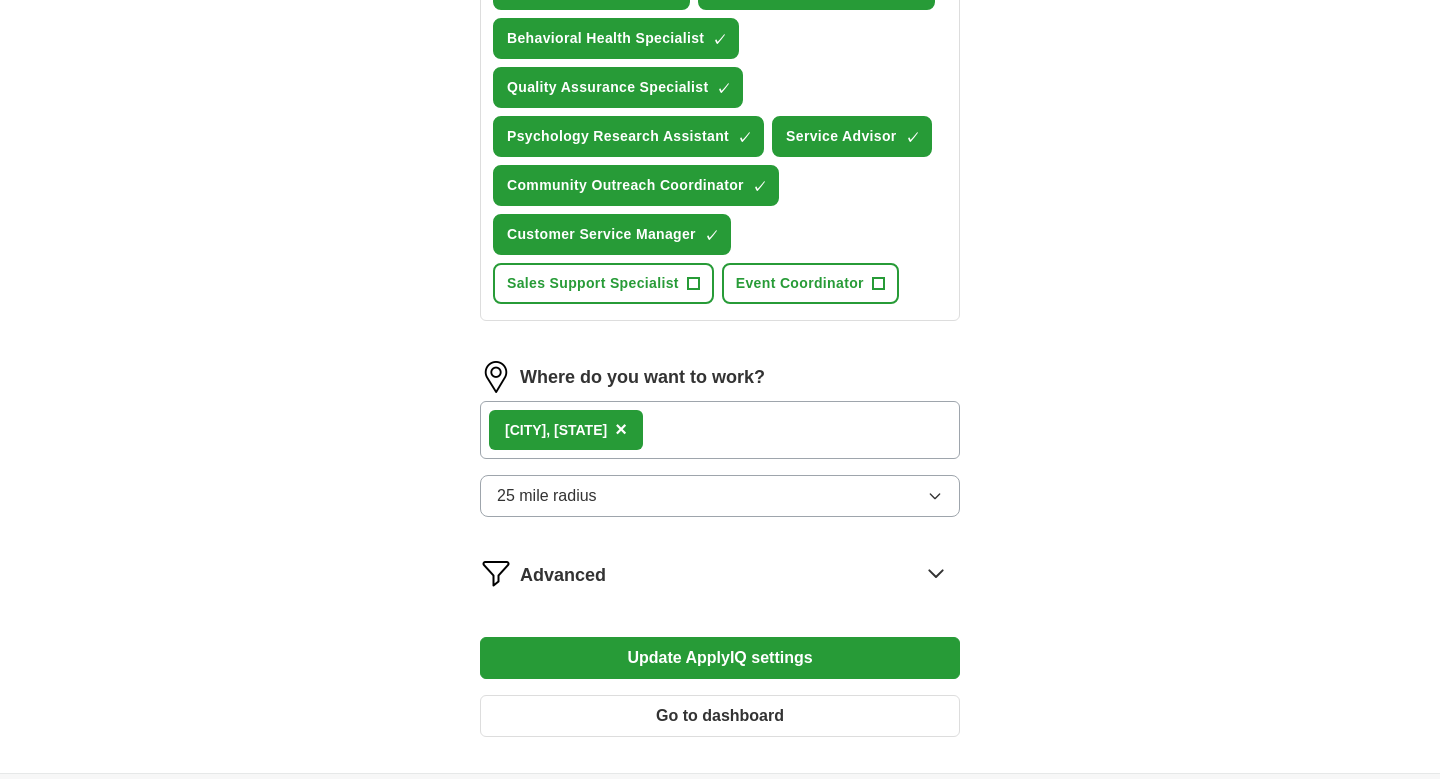 click on "Update ApplyIQ settings" at bounding box center [720, 658] 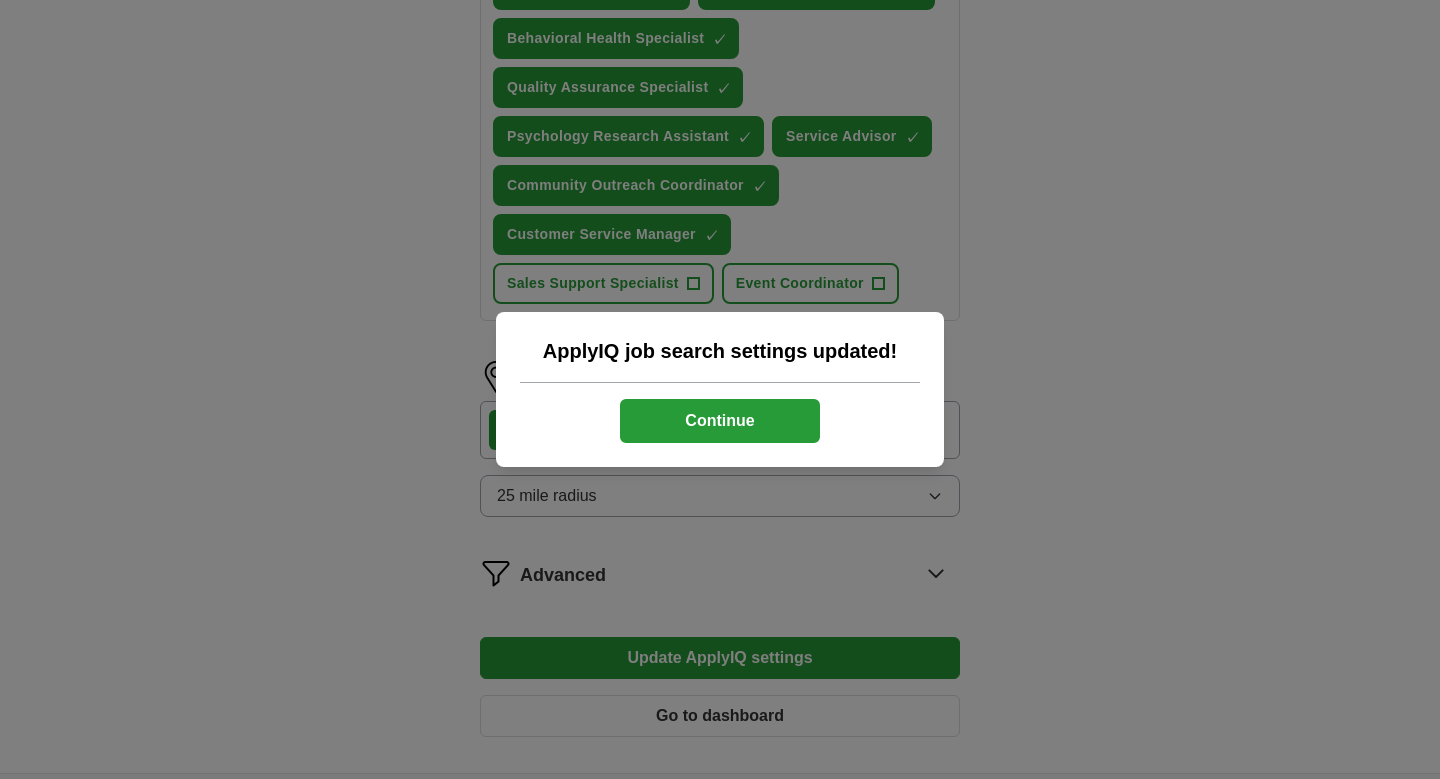 click on "Continue" at bounding box center [720, 421] 